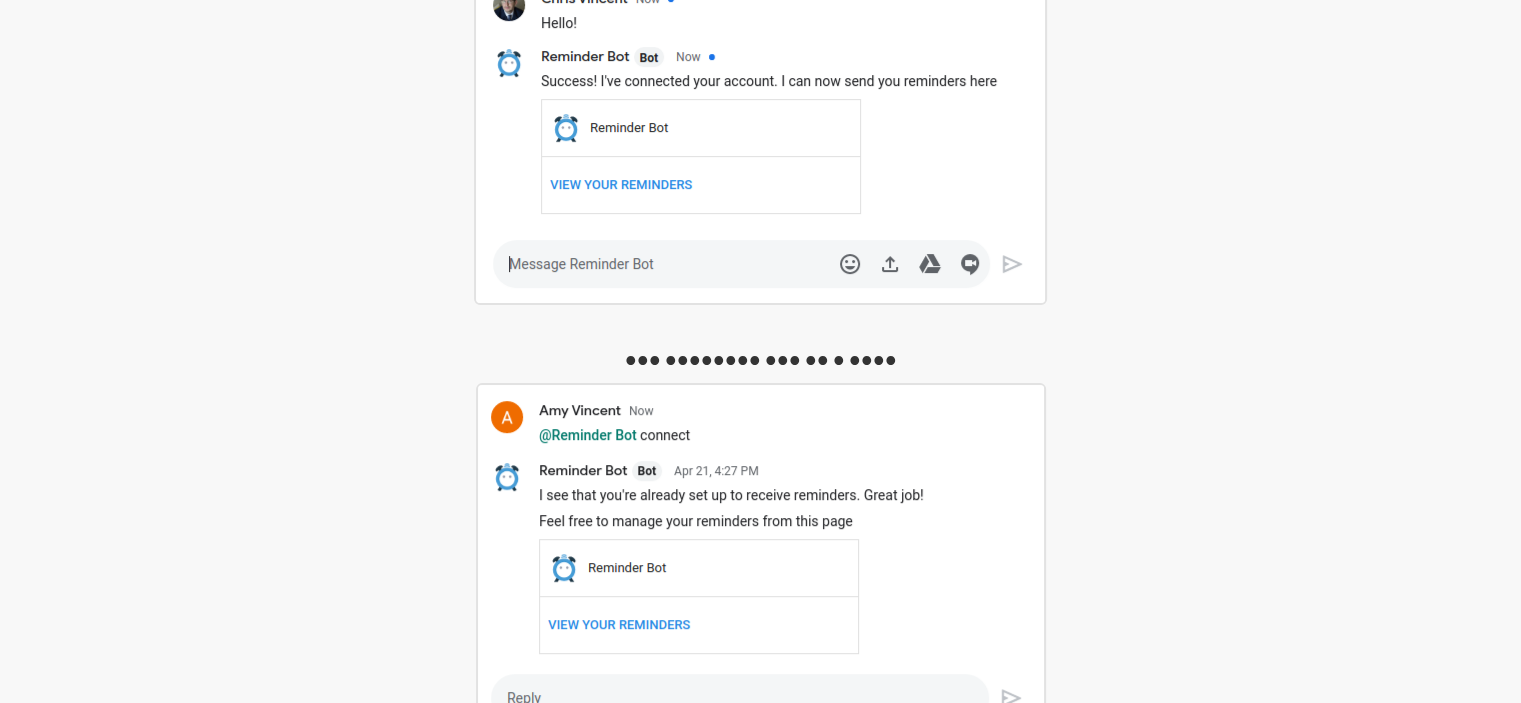 scroll, scrollTop: 0, scrollLeft: 0, axis: both 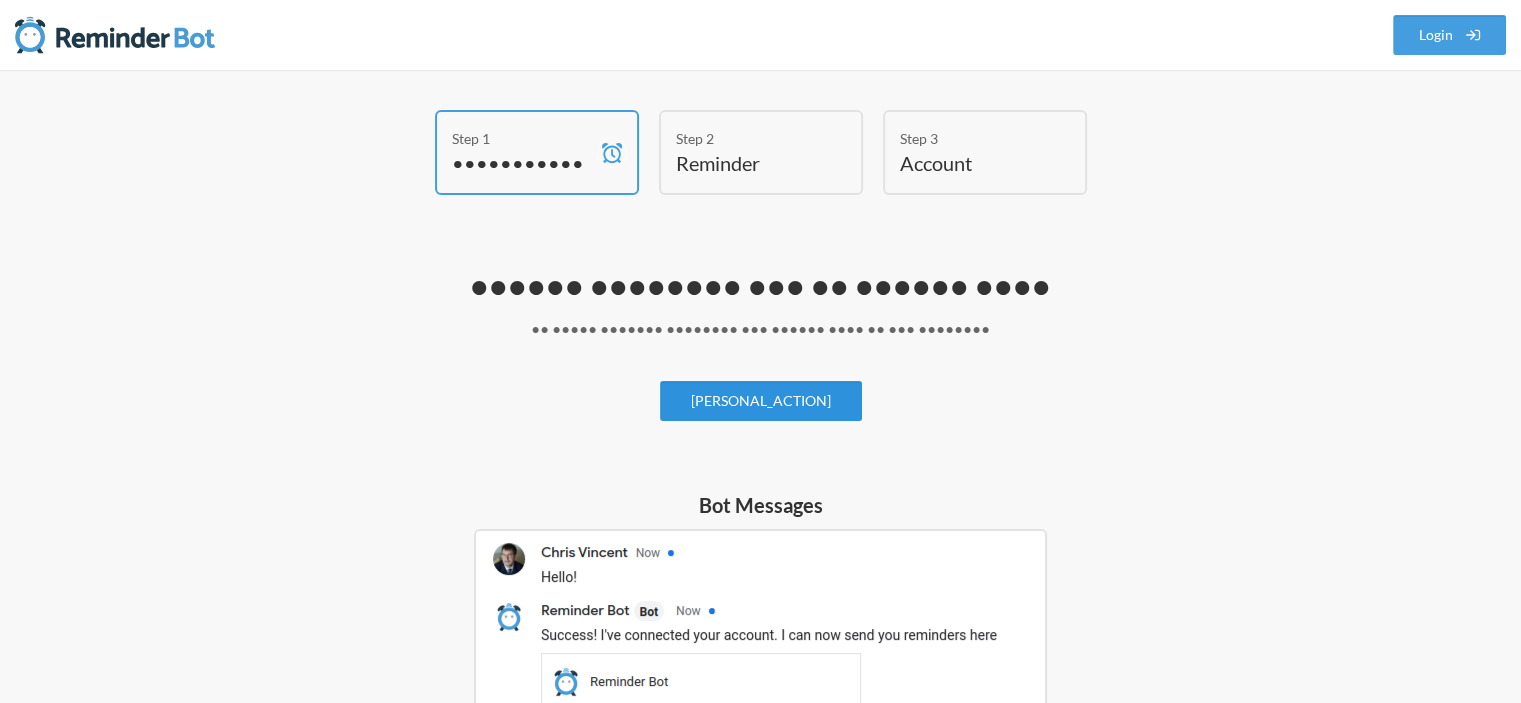 click on "[PERSONAL_ACTION]" at bounding box center [761, 401] 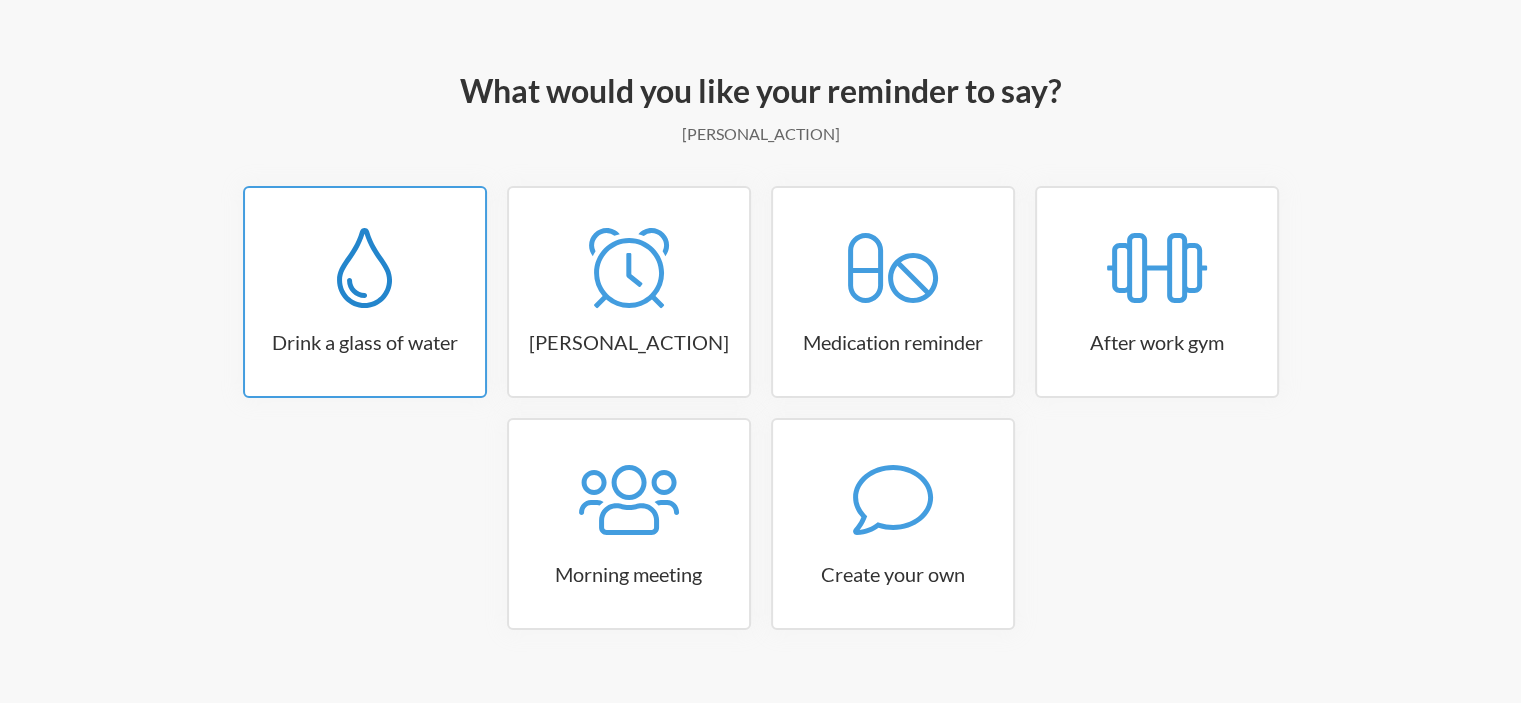 scroll, scrollTop: 196, scrollLeft: 0, axis: vertical 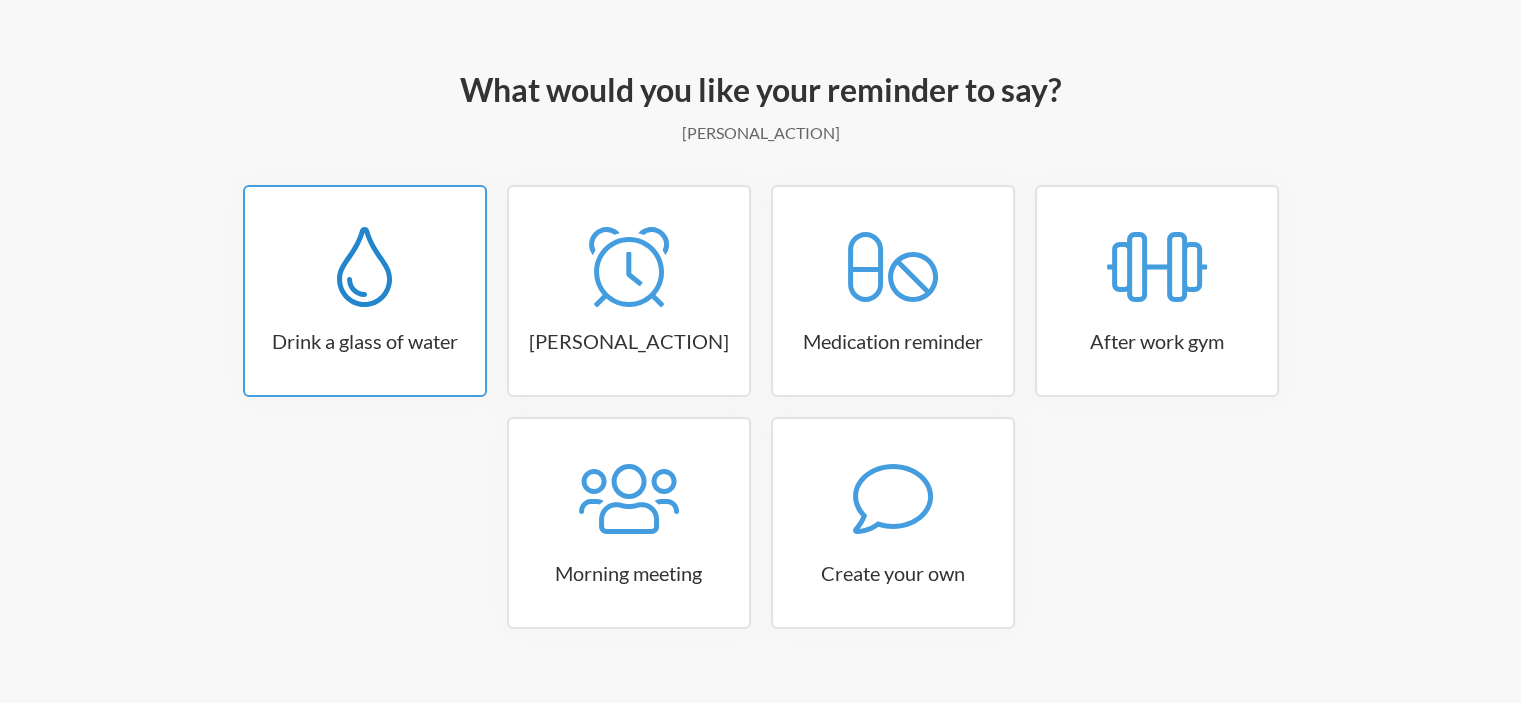 click on "Drink a glass of water" at bounding box center [365, 341] 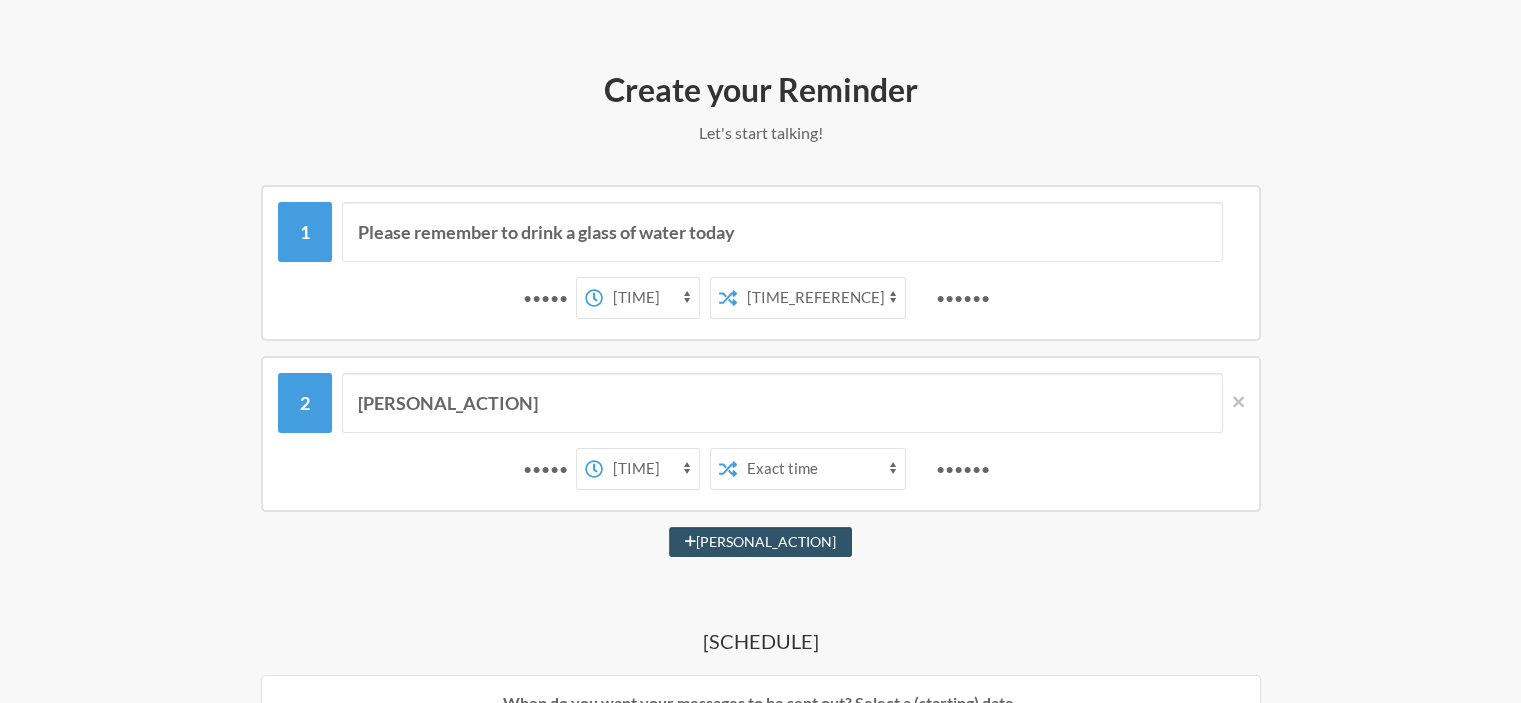 click on "Exact time Random time" at bounding box center (821, 298) 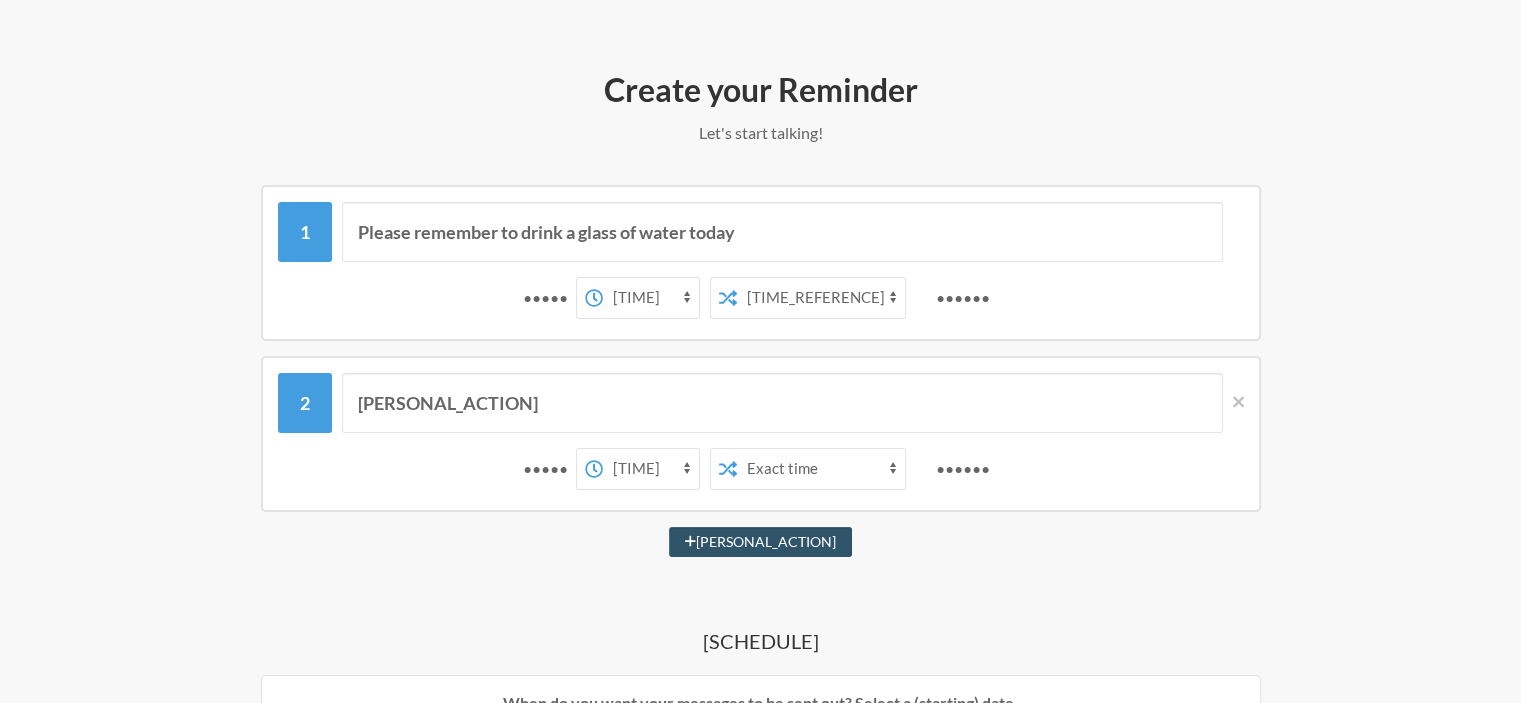 click on "[TIME] [TIME] [TIME] [TIME] [TIME] [TIME] [TIME] [TIME] [TIME] [TIME] [TIME] [TIME] [TIME] [TIME] [TIME] [TIME] [TIME] [TIME] [TIME] [TIME] [TIME] [TIME] [TIME] [TIME] [TIME] [TIME] [TIME] [TIME] [TIME] [TIME] [TIME] [TIME] [TIME] [TIME] [TIME] [TIME] [TIME] [TIME] [TIME] [TIME] [TIME] [TIME] [TIME] [TIME] [TIME] [TIME] [TIME] [TIME] [TIME] [TIME] [TIME] [TIME] [TIME] [TIME] [TIME] [TIME] [TIME] [TIME] [TIME] [TIME] [TIME] [TIME] [TIME] [TIME] [TIME] [TIME] [TIME] [TIME] [TIME] [TIME] [TIME] [TIME] [TIME] [TIME] [TIME] [TIME] [TIME] [TIME] [TIME] [TIME] [TIME] [TIME] [TIME] [TIME] [TIME] [TIME] [TIME] [TIME] [TIME] [TIME] [TIME] [TIME] [TIME] [TIME] [TIME] [TIME] [TIME] [TIME] [TIME] [TIME] [TIME] [TIME] [TIME] [TIME] [TIME] [TIME] [TIME] [TIME] [TIME] [TIME] [TIME] [TIME] [TIME] [TIME] [TIME] [TIME] [TIME] [TIME] [TIME] [TIME] [TIME] [TIME] [TIME] [TIME] [TIME] [TIME] [TIME] [TIME] [TIME] [TIME] [TIME] [TIME] [TIME] [TIME] [TIME] [TIME] [TIME] [TIME] [TIME] [TIME] [TIME] [TIME] [TIME] [TIME] [TIME] [TIME] [TIME] [TIME] [TIME] [TIME] [TIME] [TIME] [TIME] [TIME] [TIME] [TIME] [TIME] [TIME] [TIME] [TIME] [TIME] [TIME] [TIME] [TIME] [TIME] [TIME] [TIME] [TIME] [TIME] [TIME] [TIME] [TIME] [TIME] [TIME] [TIME] [TIME] [TIME] [TIME] [TIME] [TIME] [TIME] [TIME] [TIME] [TIME] [TIME] [TIME] [TIME] [TIME] [TIME] [TIME] [TIME] [TIME] [TIME] [TIME] [TIME] [TIME] [TIME] [TIME] [TIME] [TIME] [TIME] [TIME] [TIME] [TIME] [TIME] [TIME] [TIME] [TIME] [TIME] [TIME] [TIME] [TIME] [TIME] [TIME] [TIME] [TIME] [TIME] [TIME] [TIME] [TIME] [TIME] [TIME] [TIME] [TIME] [TIME] [TIME] [TIME] [TIME] [TIME] [TIME] [TIME] [TIME] [TIME] [TIME] [TIME] [TIME] [TIME] [TIME] [TIME] [TIME] [TIME] [TIME] [TIME] [TIME] [TIME] [TIME] [TIME] [TIME] [TIME] [TIME] [TIME] [TIME] [TIME] [TIME] [TIME] [TIME] [TIME] [TIME] [TIME] [TIME] [TIME] [TIME] [TIME] [TIME] [TIME] [TIME] [TIME] [TIME] [TIME] [TIME] [TIME] [TIME] [TIME] [TIME] [TIME] [TIME] [TIME] [TIME] [TIME] [TIME] [TIME] [TIME] [TIME] [TIME] [TIME] [TIME] [TIME] [TIME] [TIME] [TIME] [TIME] [TIME] [TIME] [TIME] [TIME] [TIME] [TIME] [TIME] [TIME] [TIME] [TIME] [TIME] [TIME] [TIME] [TIME] [TIME] [TIME] [TIME] [TIME] [TIME] [TIME] [TIME] [TIME] [TIME] [TIME] [TIME] [TIME] [TIME] [TIME] [TIME] [TIME] [TIME] [TIME] [TIME] [TIME] [TIME] [TIME] [TIME] [TIME] [TIME] [TIME] [TIME] [TIME] [TIME] [TIME] [TIME] [TIME] [TIME] [TIME] [TIME] [TIME] [TIME] [TIME] [TIME] [TIME] [TIME] [TIME] [TIME] [TIME] [TIME] [TIME] [TIME] [TIME] [TIME] [TIME] [TIME] [TIME] [TIME] [TIME] [TIME] [TIME] [TIME] [TIME] [TIME] [TIME] [TIME] [TIME] [TIME] [TIME] [TIME] [TIME] [TIME] [TIME] [TIME] [TIME] [TIME] [TIME] [TIME] [TIME] [TIME] [TIME] [TIME] [TIME] [TIME] [TIME] [TIME] [TIME] [TIME] [TIME] [TIME] [TIME] [TIME] [TIME] [TIME] [TIME] [TIME] [TIME] [TIME] [TIME] [TIME] [TIME] [TIME] [TIME] [TIME] [TIME] [TIME] [TIME] [TIME] [TIME] [TIME] [TIME] [TIME] [TIME] [TIME] [TIME] [TIME] [TIME] [TIME] [TIME] [TIME] [TIME] [TIME] [TIME] [TIME] [TIME] [TIME] [TIME] [TIME] [TIME] [TIME] [TIME] [TIME] [TIME] [TIME] [TIME] [TIME] [TIME] [TIME] [TIME] [TIME] [TIME] [TIME] [TIME] [TIME] [TIME] [TIME] [TIME] [TIME] [TIME] [TIME] [TIME] [TIME] [TIME] [TIME] [TIME] [TIME] [TIME] [TIME] [TIME] [TIME] [TIME] [TIME] [TIME] [TIME] [TIME] [TIME] [TIME] [TIME] [TIME] [TIME] [TIME] [TIME] [TIME] [TIME] [TIME] [TIME] [TIME] [TIME] [TIME] [TIME] [TIME] [TIME] [TIME] [TIME] [TIME] [TIME] [TIME] [TIME] [TIME] [TIME] [TIME] [TIME] [TIME] [TIME] [TIME] [TIME] [TIME] [TIME] [TIME] [TIME] [TIME] [TIME] [TIME] [TIME] [TIME] [TIME] [TIME] [TIME] [TIME] [TIME] [TIME] [TIME] [TIME] [TIME] [TIME] [TIME] [TIME] [TIME] [TIME] [TIME] [TIME] [TIME] [TIME] [TIME] [TIME] [TIME] [TIME] [TIME] [TIME] [TIME] [TIME] [TIME] [TIME] [TIME] [TIME] [TIME] [TIME] [TIME] [TIME] [TIME] [TIME] [TIME] [TIME] [TIME] [TIME] [TIME] [TIME] [TIME] [TIME] [TIME] [TIME] [TIME] [TIME] [TIME] [TIME] [TIME] [TIME] [TIME] [TIME] [TIME] [TIME] [TIME] [TIME] [TIME] [TIME] [TIME] [TIME] [TIME] [TIME] [TIME] [TIME] [TIME] [TIME] [TIME] [TIME] [TIME] [TIME] [TIME] [TIME] [TIME] [TIME] [TIME] [TIME] [TIME] [TIME] [TIME] [TIME] [TIME] [TIME] [TIME] [TIME] [TIME] [TIME] [TIME] [TIME] [TIME] [TIME] [TIME] [TIME] [TIME] [TIME] [TIME] [TIME] [TIME] [TIME] [TIME] [TIME] [TIME] [TIME] [TIME] [TIME] [TIME] [TIME] [TIME] [TIME] [TIME] [TIME] [TIME] [TIME] [TIME] [TIME] [TIME] [TIME] [TIME] [TIME] [TIME] [TIME] [TIME] [TIME] [TIME] [TIME] [TIME] [TIME] [TIME] [TIME] [TIME] [TIME] [TIME] [TIME] [TIME] [TIME] [TIME] [TIME] [TIME] [TIME] [TIME] [TIME] [TIME] [TIME] [TIME] [TIME] [TIME] [TIME] [TIME] [TIME] [TIME] [TIME] [TIME] [TIME] [TIME] [TIME] [TIME] [TIME] [TIME] [TIME] [TIME] [TIME] [TIME] [TIME] [TIME] [TIME] [TIME] [TIME] [TIME] [TIME] [TIME] [TIME] [TIME] [TIME] [TIME] [TIME] [TIME] [TIME] [TIME] [TIME] [TIME] [TIME] [TIME] [TIME] [TIME] [TIME] [TIME] [TIME] [TIME] [TIME] [TIME] [TIME] [TIME] [TIME] [TIME] [TIME] [TIME] [TIME] [TIME] [TIME] [TIME] [TIME] [TIME] [TIME] [TIME] [TIME] [TIME] [TIME] [TIME] [TIME] [TIME] [TIME] [TIME] [TIME] [TIME] [TIME] [TIME] [TIME] [TIME] [TIME] [TIME] [TIME] [TIME] [TIME] [TIME] [TIME] [TIME] [TIME] [TIME] [TIME] [TIME] [TIME] [TIME] [TIME] [TIME] [TIME] [TIME] [TIME] [TIME] [TIME] [TIME] [TIME] [TIME] [TIME] [TIME] [TIME] [TIME] [TIME] [TIME] [TIME] [TIME] [TIME] [TIME] [TIME] [TIME] [TIME] [TIME] [TIME] [TIME] [TIME] [TIME] [TIME] [TIME] [TIME] [TIME] [TIME] [TIME] [TIME] [TIME] [TIME] [TIME] [TIME] [TIME] [TIME] [TIME] [TIME] [TIME] [TIME] [TIME] [TIME] [TIME] [TIME] [TIME] [TIME] [TIME] [TIME] [TIME] [TIME] [TIME] [TIME] [TIME] [TIME] [TIME] [TIME] [TIME] [TIME] [TIME] [TIME] [TIME] [TIME] [TIME] [TIME] [TIME] [TIME] [TIME] [TIME] [TIME] [TIME] [TIME] [TIME] [TIME] [TIME] [TIME] [TIME] [TIME] [TIME] [TIME] [TIME] [TIME] [TIME] [TIME] [TIME] [TIME] [TIME] [TIME] [TIME] [TIME] [TIME] [TIME] [TIME] [TIME] [TIME] [TIME] [TIME] [TIME] [TIME] [TIME] [TIME] [TIME] [TIME] [TIME] [TIME] [TIME] [TIME] [TIME] [TIME] [TIME] [TIME] [TIME] [TIME] [TIME] [TIME] [TIME] [TIME] [TIME] [TIME] [TIME] [TIME] [TIME] [TIME] [TIME] [TIME] [TIME] [TIME] [TIME] [TIME] [TIME] [TIME] [TIME] [TIME] [TIME] [TIME] [TIME] [TIME] [TIME] [TIME] [TIME] [TIME] [TIME] [TIME] [TIME] [TIME] [TIME] [TIME] [TIME] [TIME] [TIME] [TIME] [TIME] [TIME] [TIME] [TIME] [TIME] [TIME] [TIME] [TIME] [TIME] [TIME] [TIME] [TIME] [TIME] [TIME] [TIME] [TIME] [TIME] [TIME] [TIME] [TIME] [TIME] [TIME] [12:00 am 12:15 am 12:30 am 12:45 am 1:00 am 1:15 am 1:30 am 1:45 am 2:00 am 2:15 am 2:30 am 2:45 am 3:00 am 3:15 am 3:30 am 3:45 am 4:00 am 4:15 am 4:30 am 4:45 am 5:00 am 5:15 am 5:30 am 5:45 am 6:00 am 6:15 am 6:30 am 6:45 am 7:00 am 7:15 am 7:30 am 7:45 am 8:00 am 8:15 am 8:30 am 8:45 am 9:00 am 9:15 am 9:30 am 9:45 am 10:00 am 10:15 am 10:30 am 10:45 am 11:00 am 11:15 am 11:30 am 11:45 am 12:00 pm 12:15 pm 12:30 pm 12:45 pm 1:00 pm 1:15 pm 1:30 pm 1:45 pm 2:00 pm 2:15 pm 2:30 pm 2:45 pm 3:00 pm 3:15 pm 3:30 pm 3:45 pm 4:00 pm 4:15 pm 4:30 pm 4:45 pm 5:00 pm 5:15 pm 5:30 pm 5:45 pm 6:00 pm 6:15 pm 6:30 pm 6:45 pm 7:00 pm 7:15 pm 7:30 pm 7:45 pm 8:00 pm 8:15 pm 8:30 pm 8:45 pm 9:00 pm 9:15 pm 9:30 pm 9:45 pm 10:00 pm 10:15 pm 10:30 pm 10:45 pm 11:00 pm 11:15 pm 11:30 pm 11:45 pm" at bounding box center (651, 298) 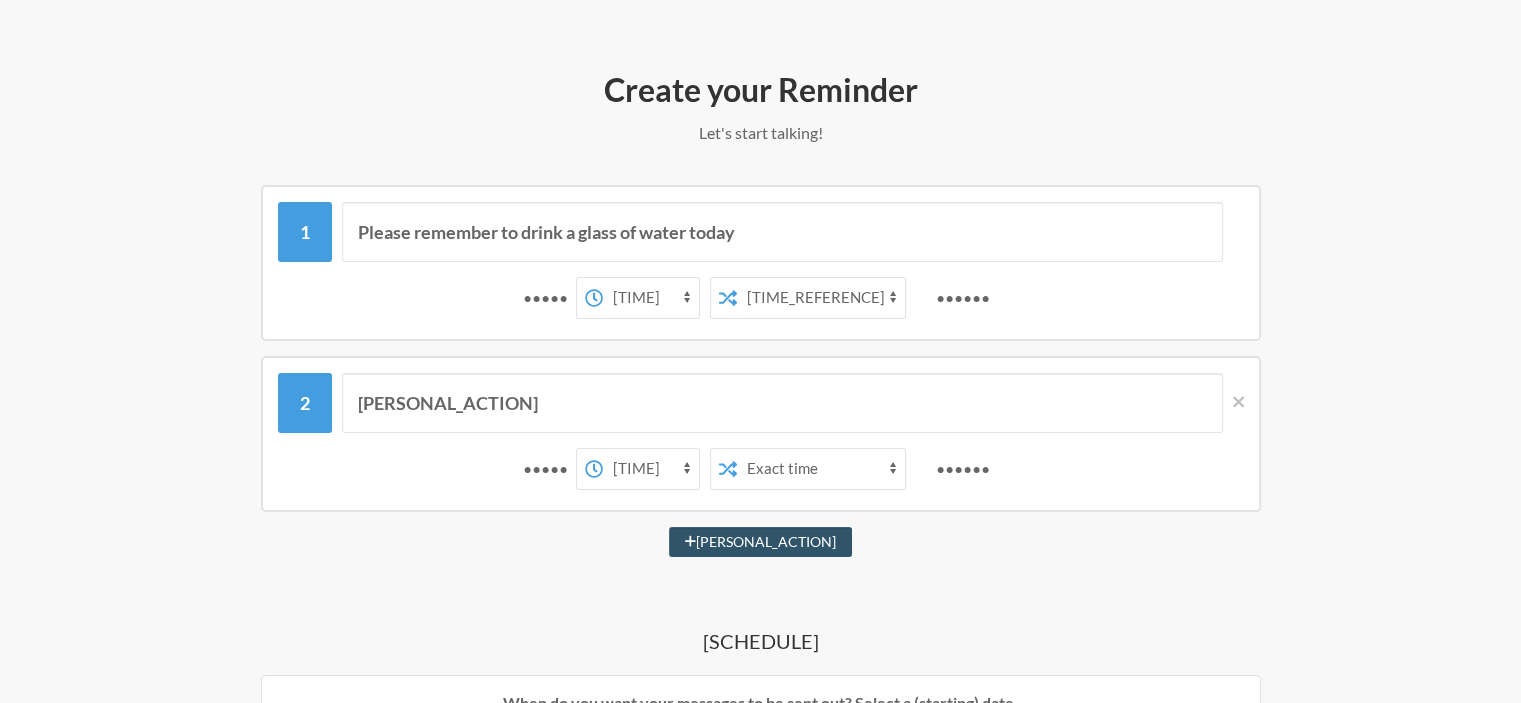 click on "[TIME] [TIME] [TIME] [TIME] [TIME] [TIME] [TIME] [TIME] [TIME] [TIME] [TIME] [TIME] [TIME] [TIME] [TIME] [TIME] [TIME] [TIME] [TIME] [TIME] [TIME] [TIME] [TIME] [TIME] [TIME] [TIME] [TIME] [TIME] [TIME] [TIME] [TIME] [TIME] [TIME] [TIME] [TIME] [TIME] [TIME] [TIME] [TIME] [TIME] [TIME] [TIME] [TIME] [TIME] [TIME] [TIME] [TIME] [TIME] [TIME] [TIME] [TIME] [TIME] [TIME] [TIME] [TIME] [TIME] [TIME] [TIME] [TIME] [TIME] [TIME] [TIME] [TIME] [TIME] [TIME] [TIME] [TIME] [TIME] [TIME] [TIME] [TIME] [TIME] [TIME] [TIME] [TIME] [TIME] [TIME] [TIME] [TIME] [TIME] [TIME] [TIME] [TIME] [TIME] [TIME] [TIME] [TIME] [TIME] [TIME] [TIME] [TIME] [TIME] [TIME] [TIME] [TIME] [TIME] [TIME] [TIME] [TIME] [TIME] [TIME] [TIME] [TIME] [TIME] [TIME] [TIME] [TIME] [TIME] [TIME] [TIME] [TIME] [TIME] [TIME] [TIME] [TIME] [TIME] [TIME] [TIME] [TIME] [TIME] [TIME] [TIME] [TIME] [TIME] [TIME] [TIME] [TIME] [TIME] [TIME] [TIME] [TIME] [TIME] [TIME] [TIME] [TIME] [TIME] [TIME] [TIME] [TIME] [TIME] [TIME] [TIME] [TIME] [TIME] [TIME] [TIME] [TIME] [TIME] [TIME] [TIME] [TIME] [TIME] [TIME] [TIME] [TIME] [TIME] [TIME] [TIME] [TIME] [TIME] [TIME] [TIME] [TIME] [TIME] [TIME] [TIME] [TIME] [TIME] [TIME] [TIME] [TIME] [TIME] [TIME] [TIME] [TIME] [TIME] [TIME] [TIME] [TIME] [TIME] [TIME] [TIME] [TIME] [TIME] [TIME] [TIME] [TIME] [TIME] [TIME] [TIME] [TIME] [TIME] [TIME] [TIME] [TIME] [TIME] [TIME] [TIME] [TIME] [TIME] [TIME] [TIME] [TIME] [TIME] [TIME] [TIME] [TIME] [TIME] [TIME] [TIME] [TIME] [TIME] [TIME] [TIME] [TIME] [TIME] [TIME] [TIME] [TIME] [TIME] [TIME] [TIME] [TIME] [TIME] [TIME] [TIME] [TIME] [TIME] [TIME] [TIME] [TIME] [TIME] [TIME] [TIME] [TIME] [TIME] [TIME] [TIME] [TIME] [TIME] [TIME] [TIME] [TIME] [TIME] [TIME] [TIME] [TIME] [TIME] [TIME] [TIME] [TIME] [TIME] [TIME] [TIME] [TIME] [TIME] [TIME] [TIME] [TIME] [TIME] [TIME] [TIME] [TIME] [TIME] [TIME] [TIME] [TIME] [TIME] [TIME] [TIME] [TIME] [TIME] [TIME] [TIME] [TIME] [TIME] [TIME] [TIME] [TIME] [TIME] [TIME] [TIME] [TIME] [TIME] [TIME] [TIME] [TIME] [TIME] [TIME] [TIME] [TIME] [TIME] [TIME] [TIME] [TIME] [TIME] [TIME] [TIME] [TIME] [TIME] [TIME] [TIME] [TIME] [TIME] [TIME] [TIME] [TIME] [TIME] [TIME] [TIME] [TIME] [TIME] [TIME] [TIME] [TIME] [TIME] [TIME] [TIME] [TIME] [TIME] [TIME] [TIME] [TIME] [TIME] [TIME] [TIME] [TIME] [TIME] [TIME] [TIME] [TIME] [TIME] [TIME] [TIME] [TIME] [TIME] [TIME] [TIME] [TIME] [TIME] [TIME] [TIME] [TIME] [TIME] [TIME] [TIME] [TIME] [TIME] [TIME] [TIME] [TIME] [TIME] [TIME] [TIME] [TIME] [TIME] [TIME] [TIME] [TIME] [TIME] [TIME] [TIME] [TIME] [TIME] [TIME] [TIME] [TIME] [TIME] [TIME] [TIME] [TIME] [TIME] [TIME] [TIME] [TIME] [TIME] [TIME] [TIME] [TIME] [TIME] [TIME] [TIME] [TIME] [TIME] [TIME] [TIME] [TIME] [TIME] [TIME] [TIME] [TIME] [TIME] [TIME] [TIME] [TIME] [TIME] [TIME] [TIME] [TIME] [TIME] [TIME] [TIME] [TIME] [TIME] [TIME] [TIME] [TIME] [TIME] [TIME] [TIME] [TIME] [TIME] [TIME] [TIME] [TIME] [TIME] [TIME] [TIME] [TIME] [TIME] [TIME] [TIME] [TIME] [TIME] [TIME] [TIME] [TIME] [TIME] [TIME] [TIME] [TIME] [TIME] [TIME] [TIME] [TIME] [TIME] [TIME] [TIME] [TIME] [TIME] [TIME] [TIME] [TIME] [TIME] [TIME] [TIME] [TIME] [TIME] [TIME] [TIME] [TIME] [TIME] [TIME] [TIME] [TIME] [TIME] [TIME] [TIME] [TIME] [TIME] [TIME] [TIME] [TIME] [TIME] [TIME] [TIME] [TIME] [TIME] [TIME] [TIME] [TIME] [TIME] [TIME] [TIME] [TIME] [TIME] [TIME] [TIME] [TIME] [TIME] [TIME] [TIME] [TIME] [TIME] [TIME] [TIME] [TIME] [TIME] [TIME] [TIME] [TIME] [TIME] [TIME] [TIME] [TIME] [TIME] [TIME] [TIME] [TIME] [TIME] [TIME] [TIME] [TIME] [TIME] [TIME] [TIME] [TIME] [TIME] [TIME] [TIME] [TIME] [TIME] [TIME] [TIME] [TIME] [TIME] [TIME] [TIME] [TIME] [TIME] [TIME] [TIME] [TIME] [TIME] [TIME] [TIME] [TIME] [TIME] [TIME] [TIME] [TIME] [TIME] [TIME] [TIME] [TIME] [TIME] [TIME] [TIME] [TIME] [TIME] [TIME] [TIME] [TIME] [TIME] [TIME] [TIME] [TIME] [TIME] [TIME] [TIME] [TIME] [TIME] [TIME] [TIME] [TIME] [TIME] [TIME] [TIME] [TIME] [TIME] [TIME] [TIME] [TIME] [TIME] [TIME] [TIME] [TIME] [TIME] [TIME] [TIME] [TIME] [TIME] [TIME] [TIME] [TIME] [TIME] [TIME] [TIME] [TIME] [TIME] [TIME] [TIME] [TIME] [TIME] [TIME] [TIME] [TIME] [TIME] [TIME] [TIME] [TIME] [TIME] [TIME] [TIME] [TIME] [TIME] [TIME] [TIME] [TIME] [TIME] [TIME] [TIME] [TIME] [TIME] [TIME] [TIME] [TIME] [TIME] [TIME] [TIME] [TIME] [TIME] [TIME] [TIME] [TIME] [TIME] [TIME] [TIME] [TIME] [TIME] [TIME] [TIME] [TIME] [TIME] [TIME] [TIME] [TIME] [TIME] [TIME] [TIME] [TIME] [TIME] [TIME] [TIME] [TIME] [TIME] [TIME] [TIME] [TIME] [TIME] [TIME] [TIME] [TIME] [TIME] [TIME] [TIME] [TIME] [TIME] [TIME] [TIME] [TIME] [TIME] [TIME] [TIME] [TIME] [TIME] [TIME] [TIME] [TIME] [TIME] [TIME] [TIME] [TIME] [TIME] [TIME] [TIME] [TIME] [TIME] [TIME] [TIME] [TIME] [TIME] [TIME] [TIME] [TIME] [TIME] [TIME] [TIME] [TIME] [TIME] [TIME] [TIME] [TIME] [TIME] [TIME] [TIME] [TIME] [TIME] [TIME] [TIME] [TIME] [TIME] [TIME] [TIME] [TIME] [TIME] [TIME] [TIME] [TIME] [TIME] [TIME] [TIME] [TIME] [TIME] [TIME] [TIME] [TIME] [TIME] [TIME] [TIME] [TIME] [TIME] [TIME] [TIME] [TIME] [TIME] [TIME] [TIME] [TIME] [TIME] [TIME] [TIME] [TIME] [TIME] [TIME] [TIME] [TIME] [TIME] [TIME] [TIME] [TIME] [TIME] [TIME] [TIME] [TIME] [TIME] [TIME] [TIME] [TIME] [TIME] [TIME] [TIME] [TIME] [TIME] [TIME] [TIME] [TIME] [TIME] [TIME] [TIME] [TIME] [TIME] [TIME] [TIME] [TIME] [TIME] [TIME] [TIME] [TIME] [TIME] [TIME] [TIME] [TIME] [TIME] [TIME] [TIME] [TIME] [TIME] [TIME] [TIME] [TIME] [TIME] [TIME] [TIME] [TIME] [TIME] [TIME] [TIME] [TIME] [TIME] [TIME] [TIME] [TIME] [TIME] [TIME] [TIME] [TIME] [TIME] [TIME] [TIME] [TIME] [TIME] [TIME] [TIME] [TIME] [TIME] [TIME] [TIME] [TIME] [TIME] [TIME] [TIME] [TIME] [TIME] [TIME] [TIME] [TIME] [TIME] [TIME] [TIME] [TIME] [TIME] [TIME] [TIME] [TIME] [TIME] [TIME] [TIME] [TIME] [TIME] [TIME] [TIME] [TIME] [TIME] [TIME] [TIME] [TIME] [TIME] [TIME] [TIME] [TIME] [TIME] [TIME] [TIME] [TIME] [TIME] [TIME] [TIME] [TIME] [TIME] [TIME] [TIME] [TIME] [TIME] [TIME] [TIME] [TIME] [TIME] [TIME] [TIME] [TIME] [TIME] [TIME] [TIME] [TIME] [TIME] [TIME] [TIME] [TIME] [TIME] [TIME] [TIME] [TIME] [TIME] [TIME] [TIME] [TIME] [TIME] [TIME] [TIME] [TIME] [TIME] [TIME] [TIME] [TIME] [TIME] [TIME] [TIME] [TIME] [TIME] [TIME] [TIME] [TIME] [TIME] [TIME] [TIME] [TIME] [TIME] [TIME] [TIME] [TIME] [TIME] [TIME] [TIME] [TIME] [TIME] [TIME] [TIME] [TIME] [TIME] [TIME] [TIME] [TIME] [TIME] [TIME] [TIME] [TIME] [TIME] [TIME] [TIME] [TIME] [TIME] [TIME] [TIME] [TIME] [12:00 am 12:15 am 12:30 am 12:45 am 1:00 am 1:15 am 1:30 am 1:45 am 2:00 am 2:15 am 2:30 am 2:45 am 3:00 am 3:15 am 3:30 am 3:45 am 4:00 am 4:15 am 4:30 am 4:45 am 5:00 am 5:15 am 5:30 am 5:45 am 6:00 am 6:15 am 6:30 am 6:45 am 7:00 am 7:15 am 7:30 am 7:45 am 8:00 am 8:15 am 8:30 am 8:45 am 9:00 am 9:15 am 9:30 am 9:45 am 10:00 am 10:15 am 10:30 am 10:45 am 11:00 am 11:15 am 11:30 am 11:45 am 12:00 pm 12:15 pm 12:30 pm 12:45 pm 1:00 pm 1:15 pm 1:30 pm 1:45 pm 2:00 pm 2:15 pm 2:30 pm 2:45 pm 3:00 pm 3:15 pm 3:30 pm 3:45 pm 4:00 pm 4:15 pm 4:30 pm 4:45 pm 5:00 pm 5:15 pm 5:30 pm 5:45 pm 6:00 pm 6:15 pm 6:30 pm 6:45 pm 7:00 pm 7:15 pm 7:30 pm 7:45 pm 8:00 pm 8:15 pm 8:30 pm 8:45 pm 9:00 pm 9:15 pm 9:30 pm 9:45 pm 10:00 pm 10:15 pm 10:30 pm 10:45 pm 11:00 pm 11:15 pm 11:30 pm 11:45 pm" at bounding box center [651, 298] 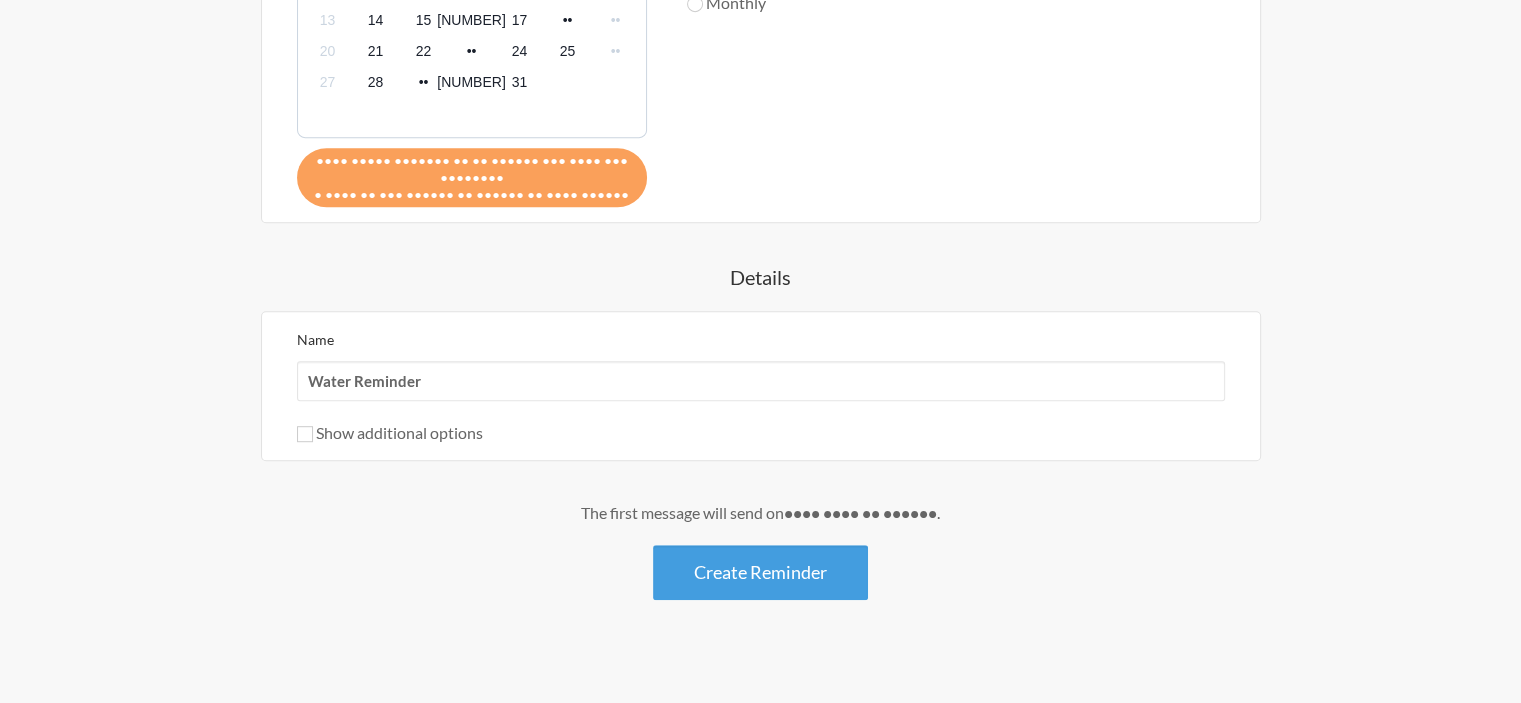scroll, scrollTop: 1074, scrollLeft: 0, axis: vertical 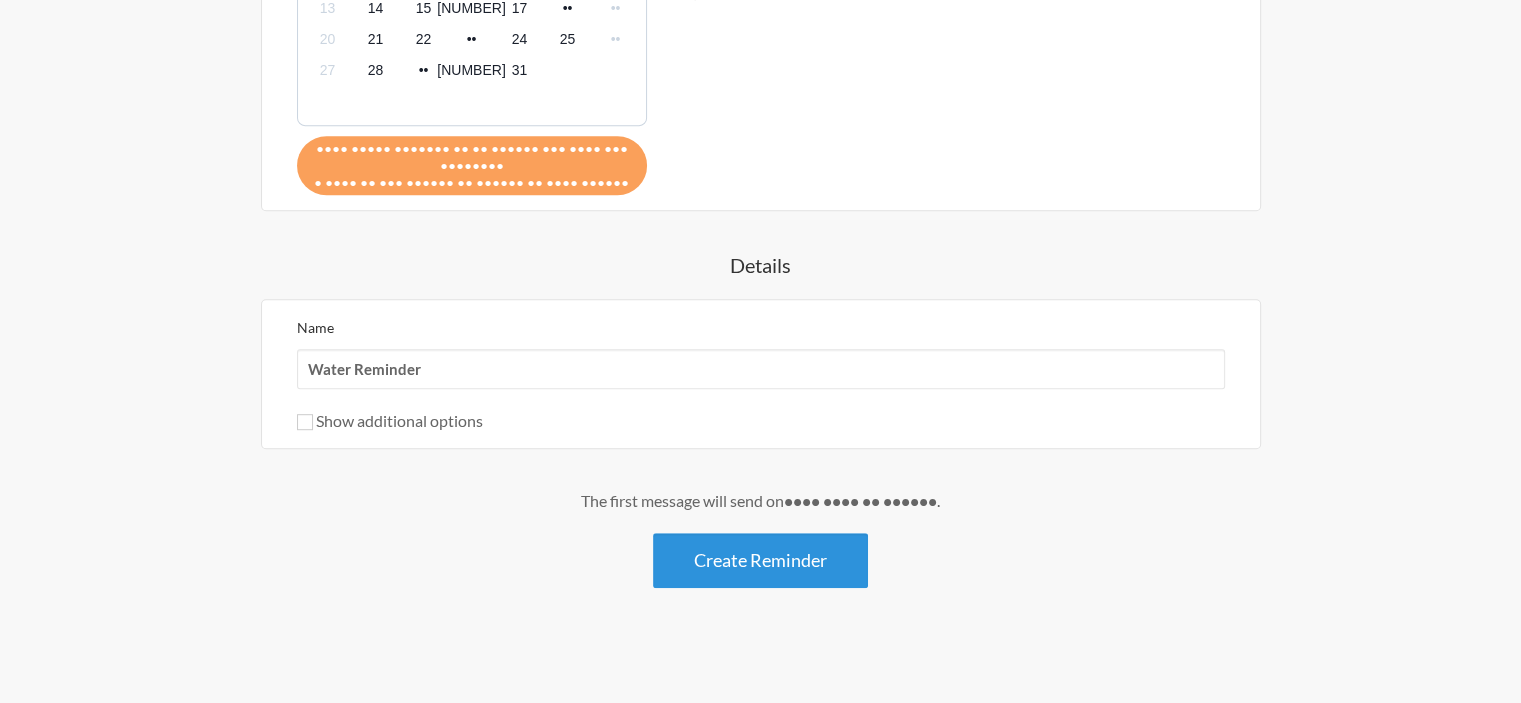 click on "Create Reminder" at bounding box center [760, 560] 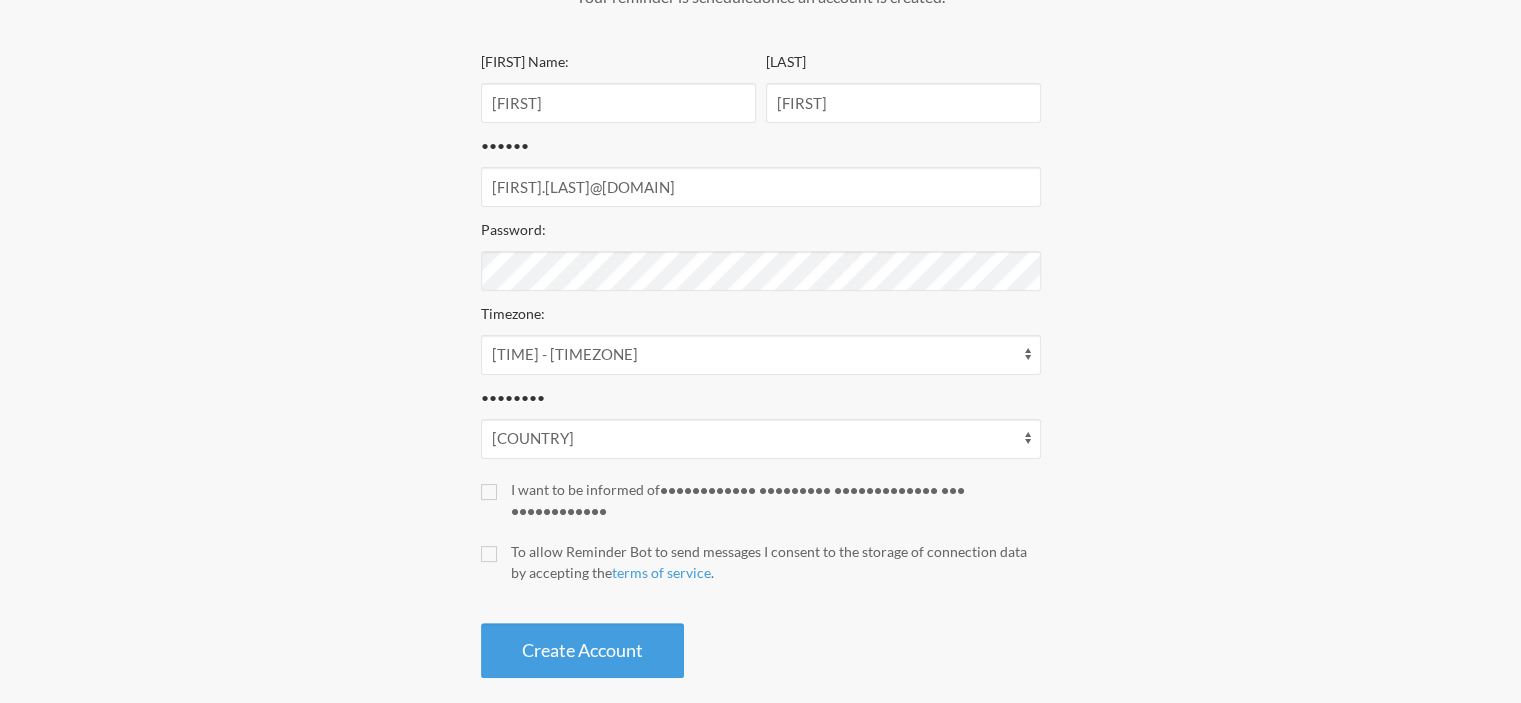 scroll, scrollTop: 335, scrollLeft: 0, axis: vertical 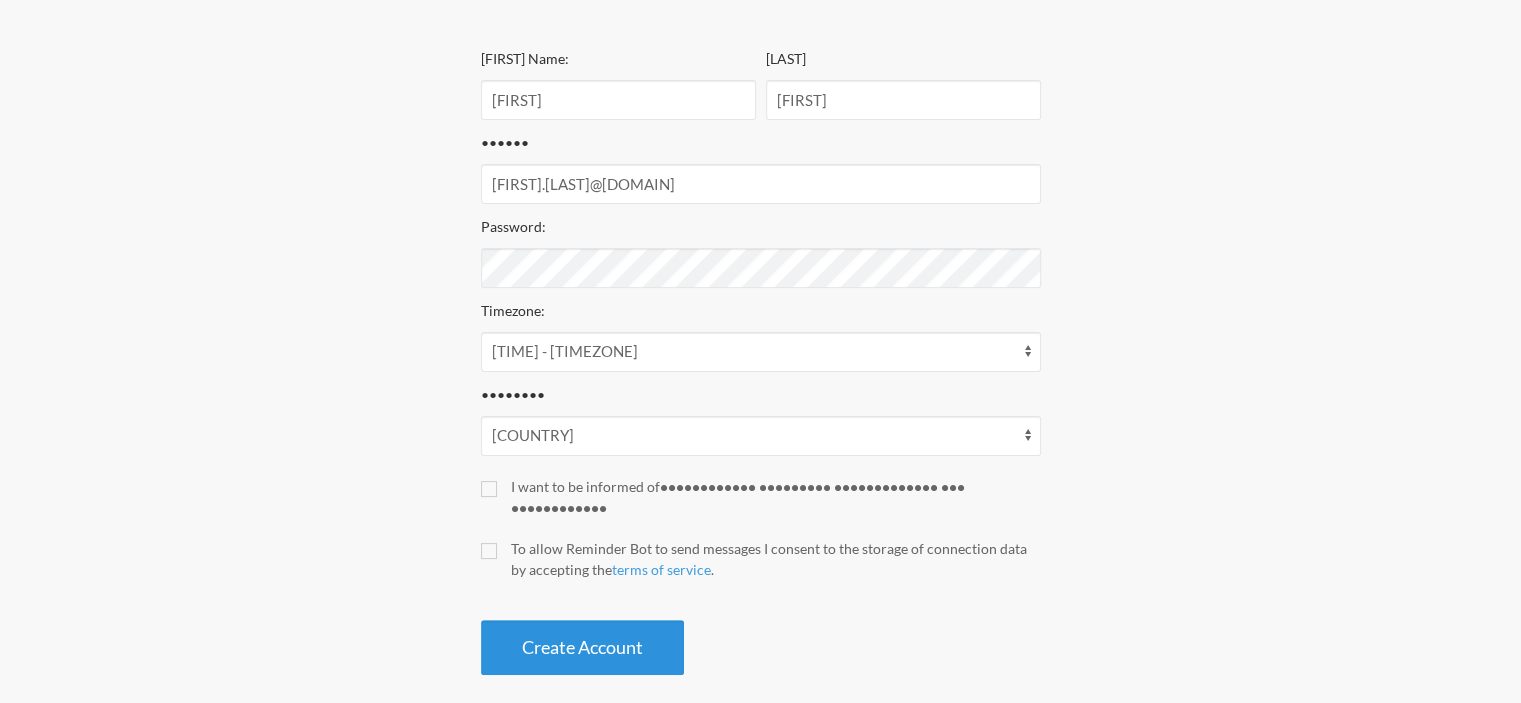 click on "Create Account" at bounding box center [582, 647] 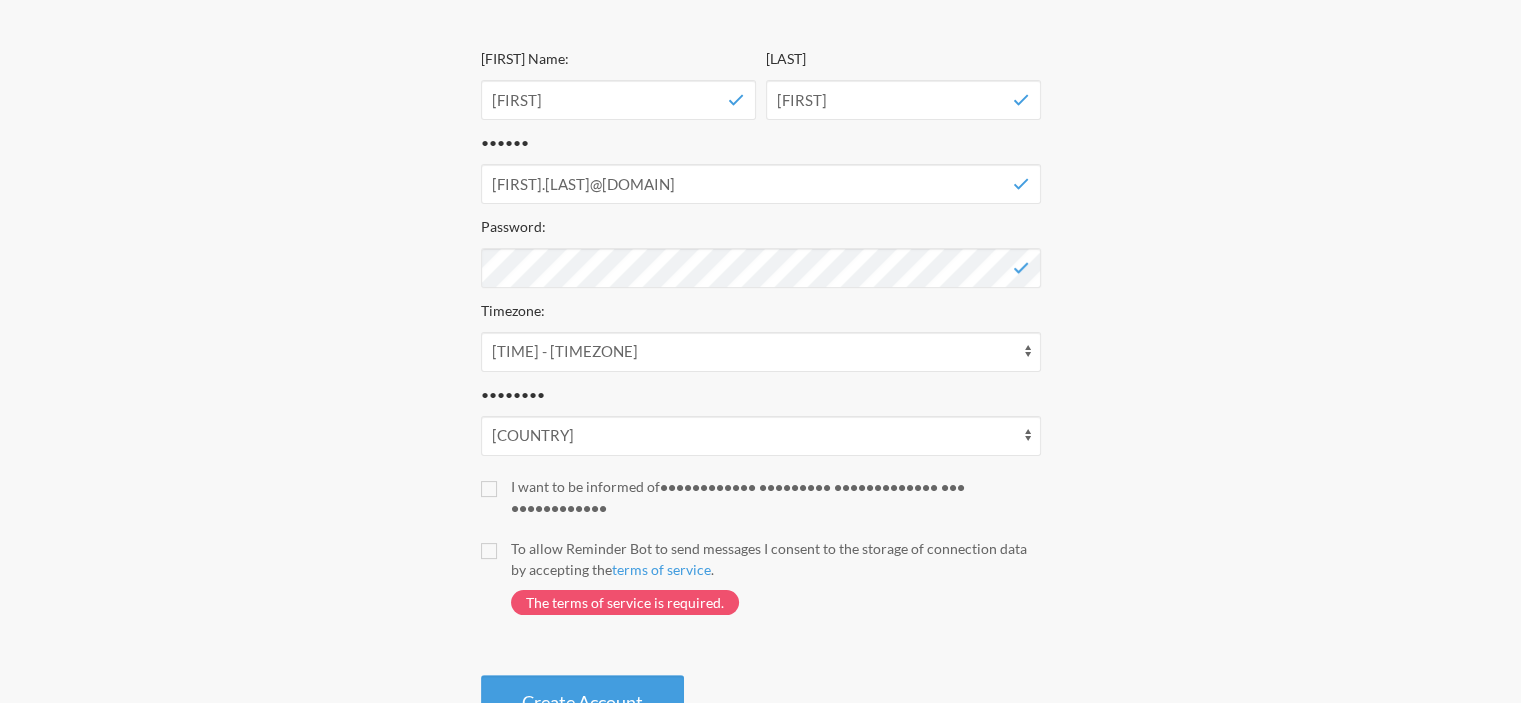 click on "[COUNTRY_LIST]" at bounding box center (761, 419) 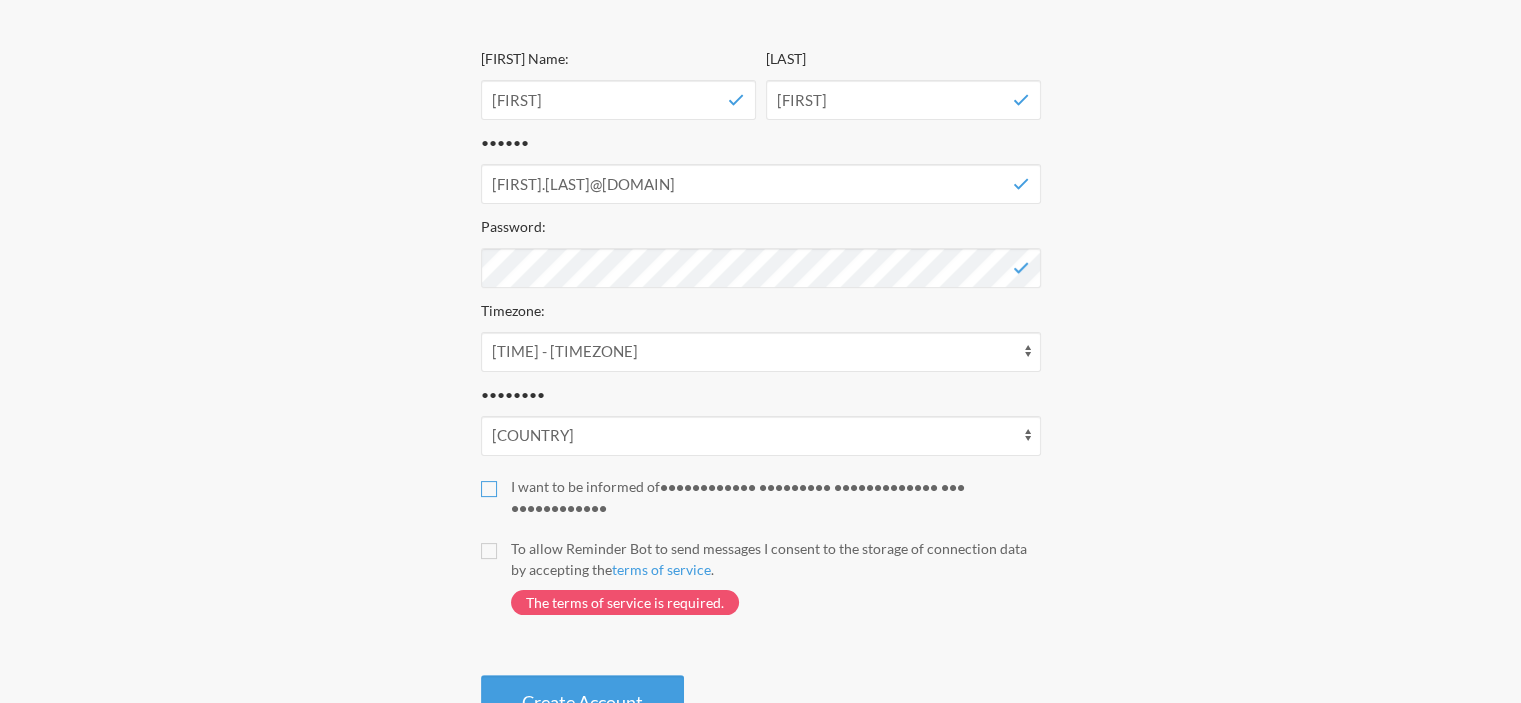 click on "[PERSONAL_PREFERENCE]" at bounding box center [489, 489] 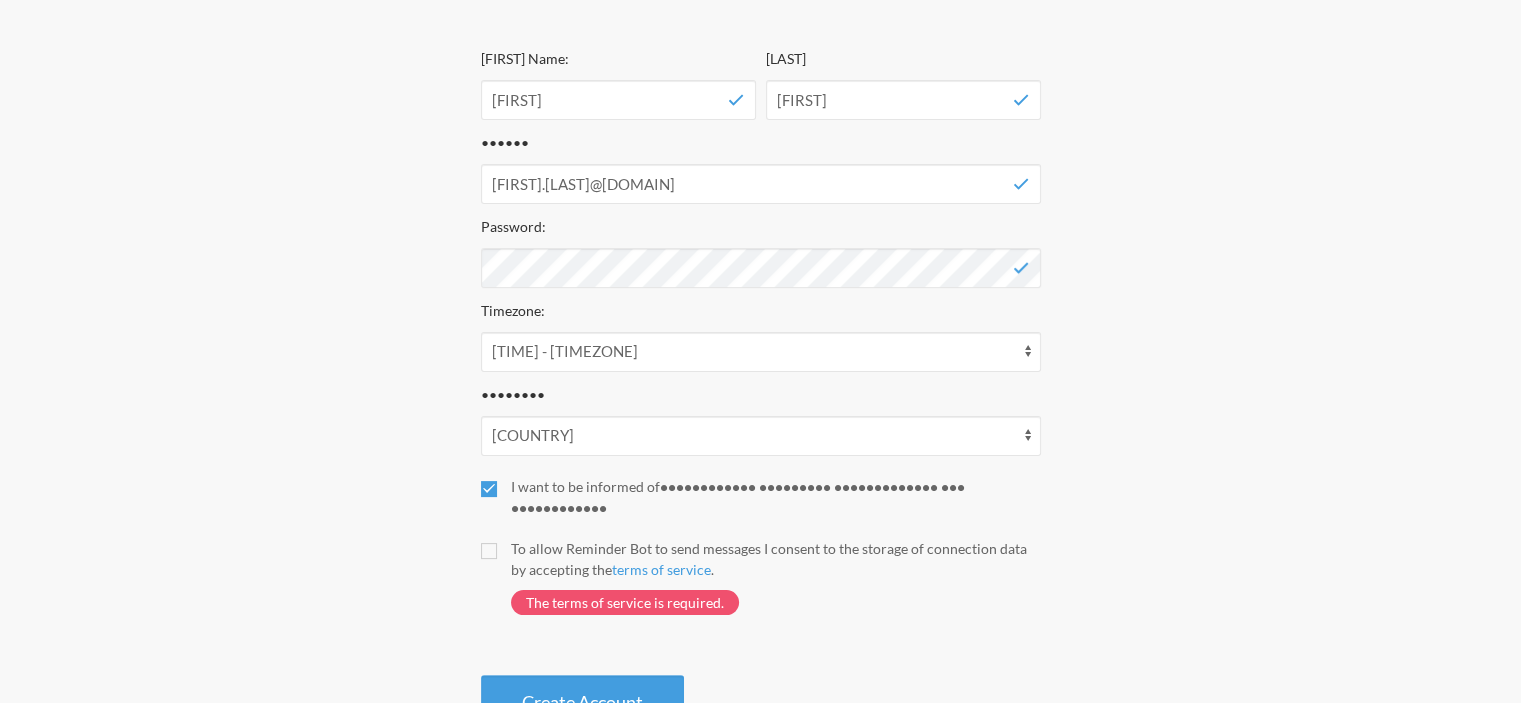 click on "[PERSONAL_PREFERENCE]" at bounding box center (761, 497) 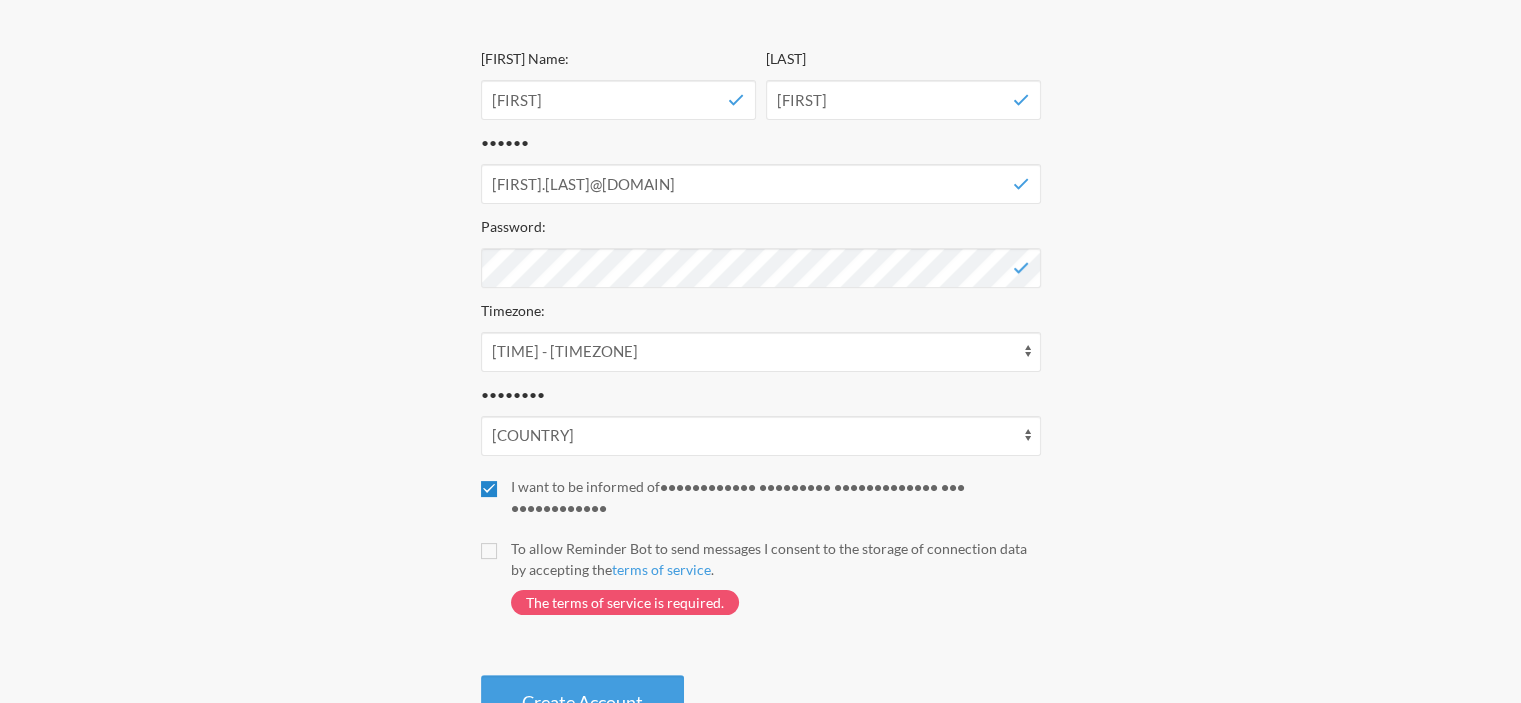 click on "[PERSONAL_PREFERENCE]" at bounding box center [489, 489] 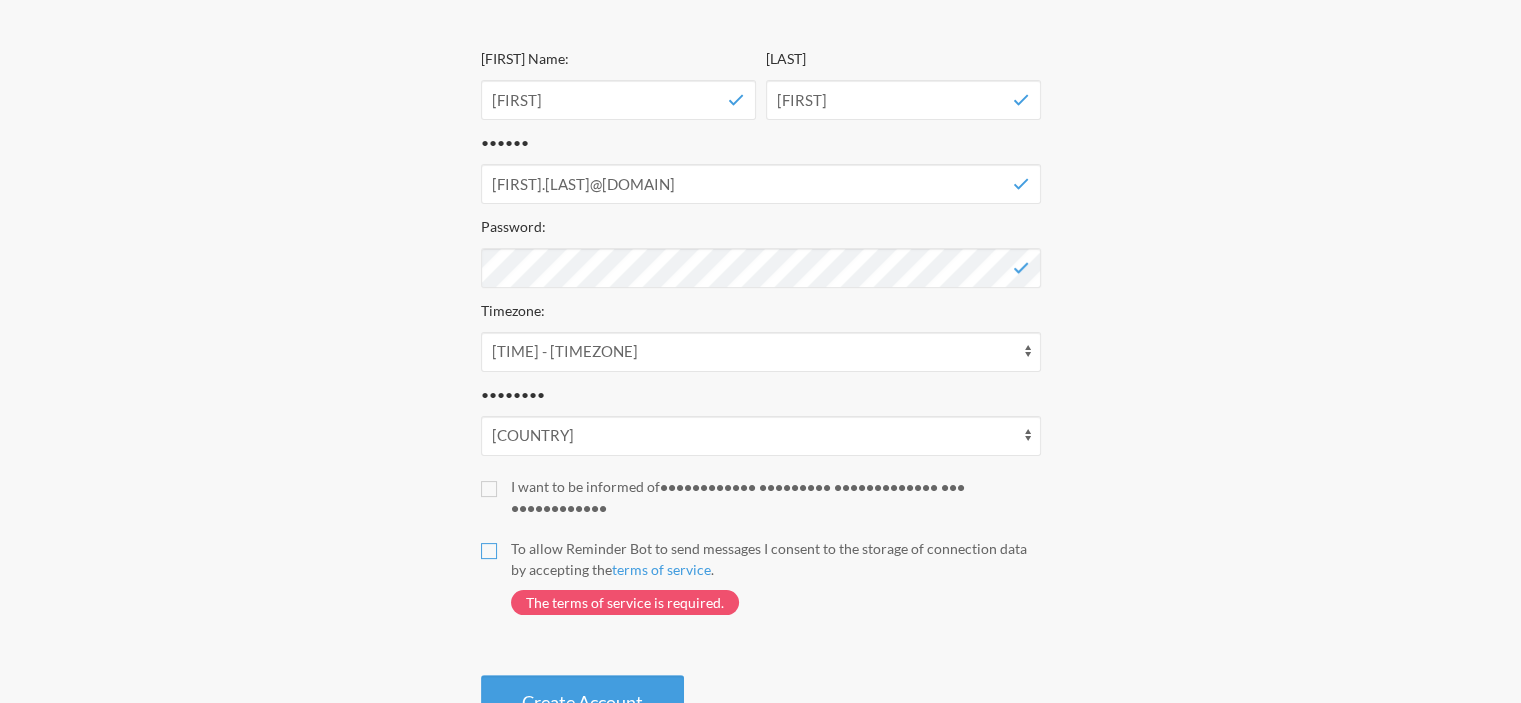 click on "To allow Reminder Bot to send messages I consent to the storage of connection data by accepting the terms of service . The terms of service is required." at bounding box center [489, 551] 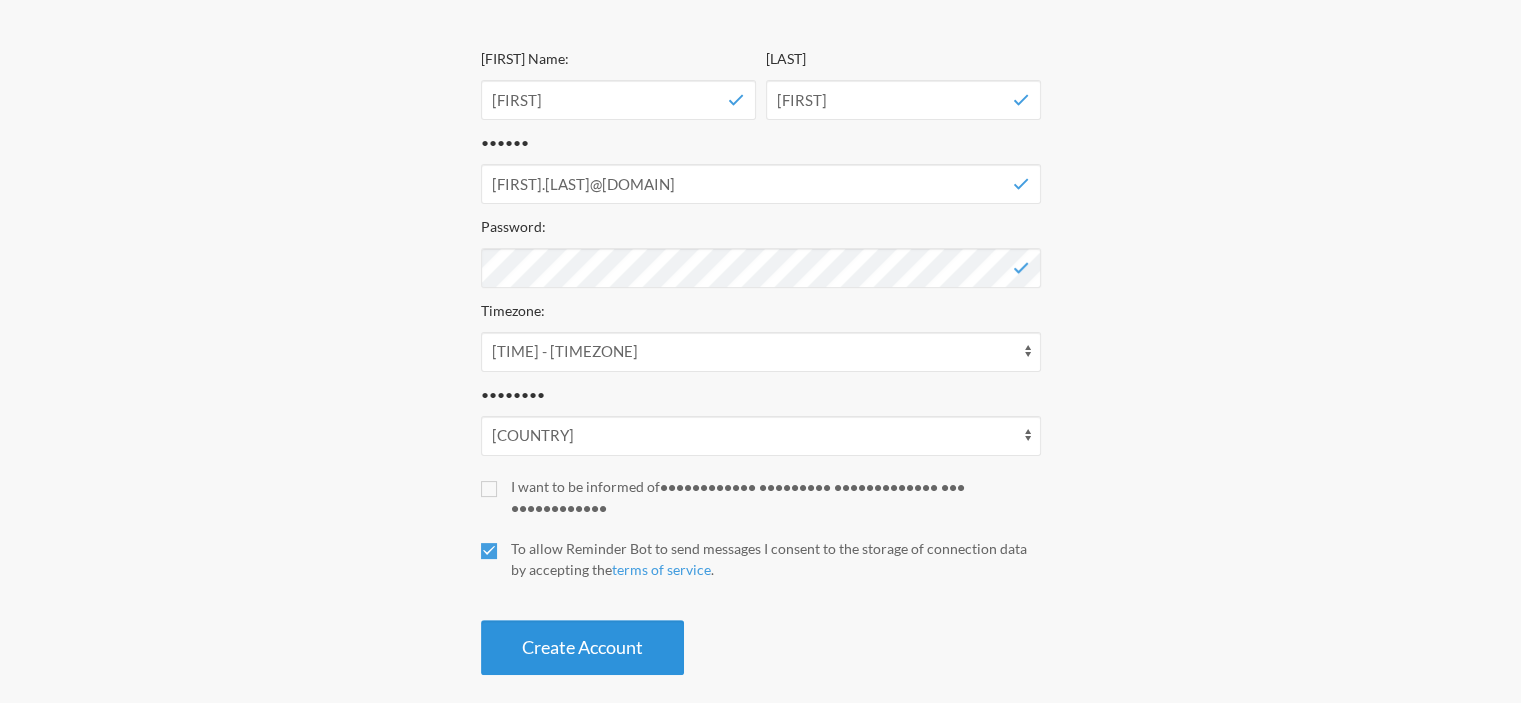 click on "Create Account" at bounding box center [582, 647] 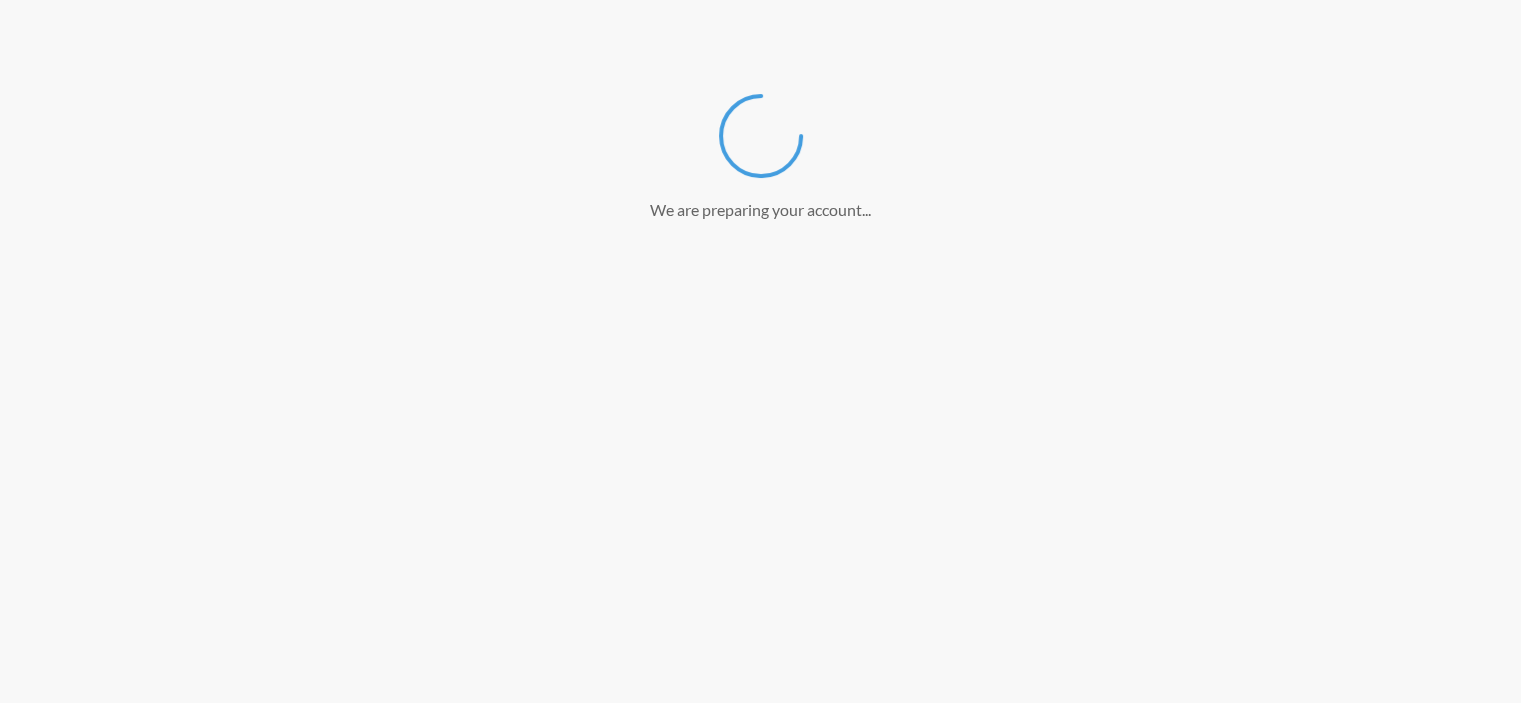 scroll, scrollTop: 259, scrollLeft: 0, axis: vertical 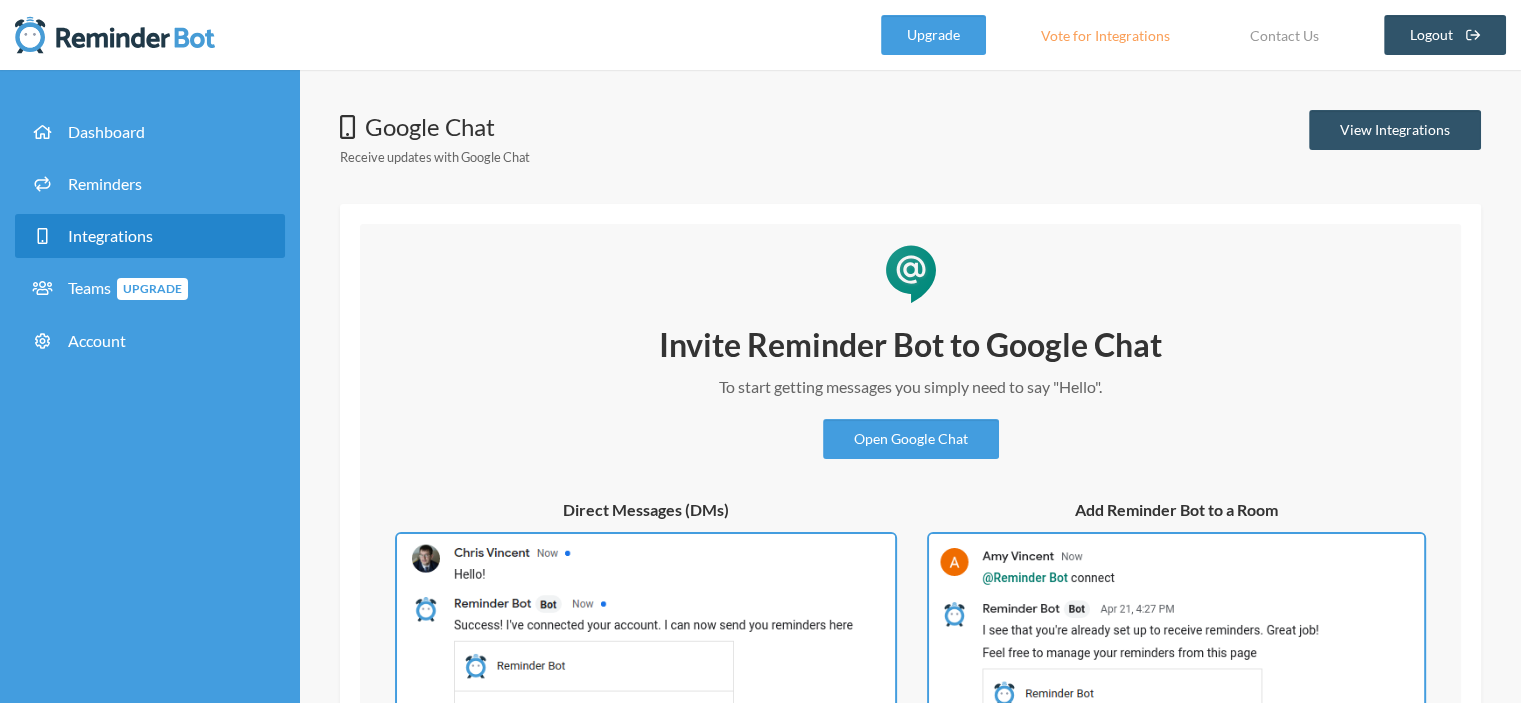 click on "Invite Reminder Bot to Google Chat   To start getting messages you simply need to say "Hello".
Open Google Chat
Direct Messages (DMs)     Add Reminder Bot to a Room" at bounding box center [910, 545] 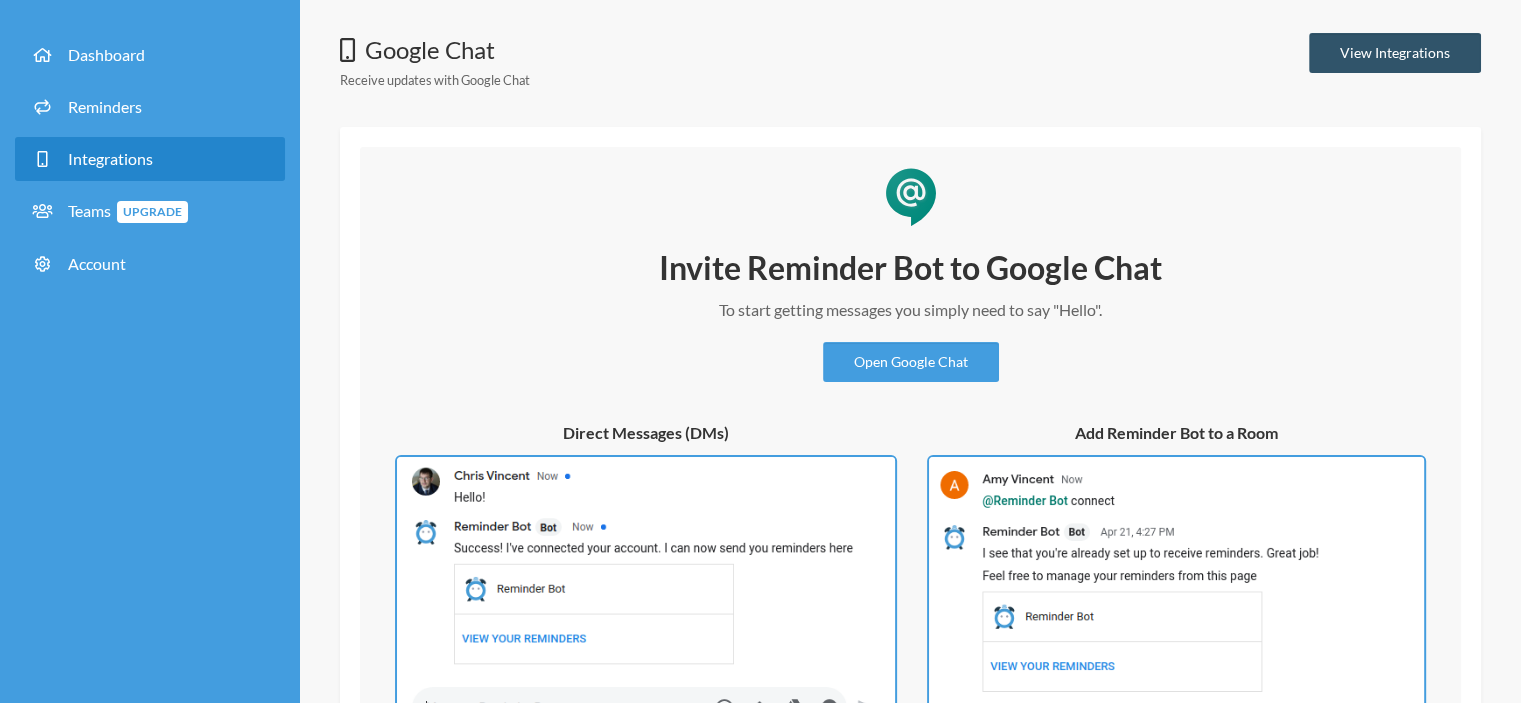 scroll, scrollTop: 0, scrollLeft: 0, axis: both 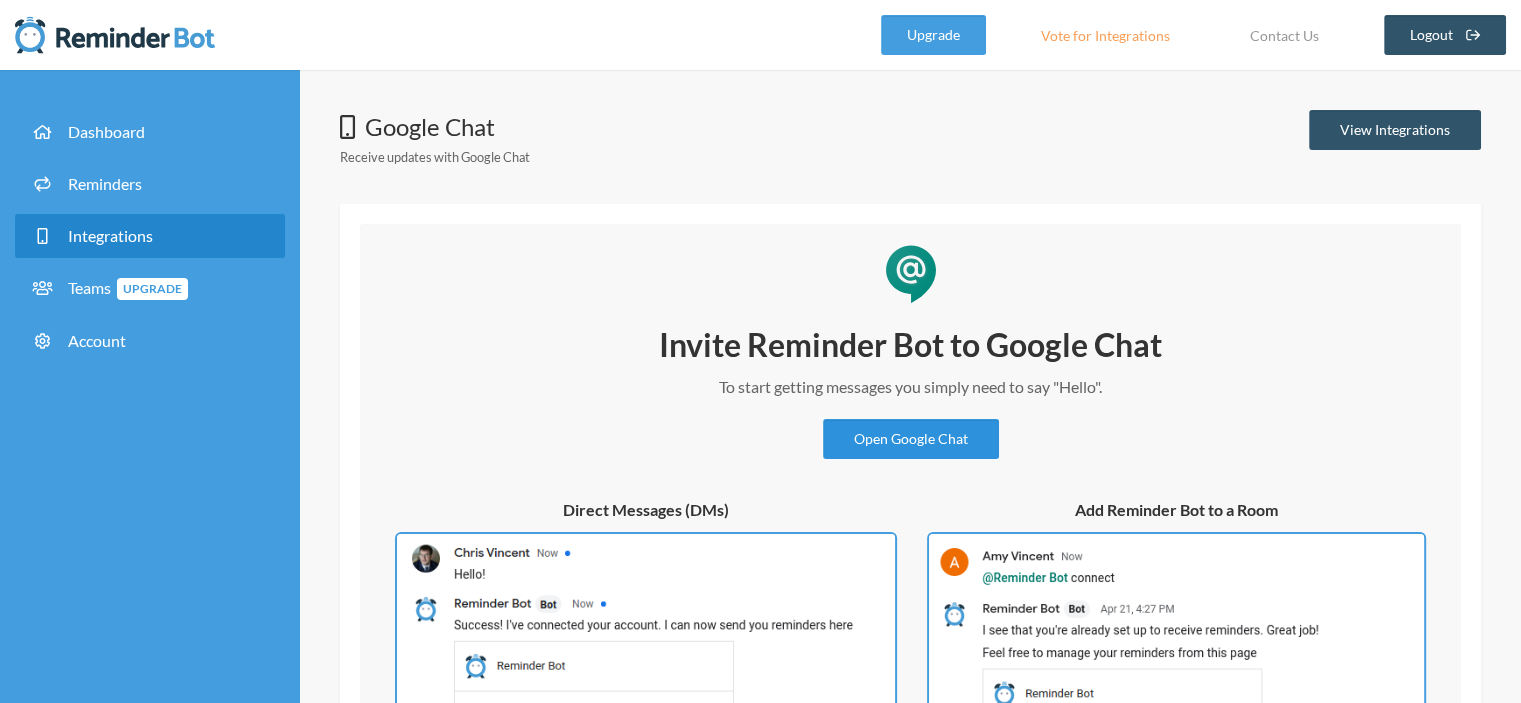 click on "Open Google Chat" at bounding box center (911, 439) 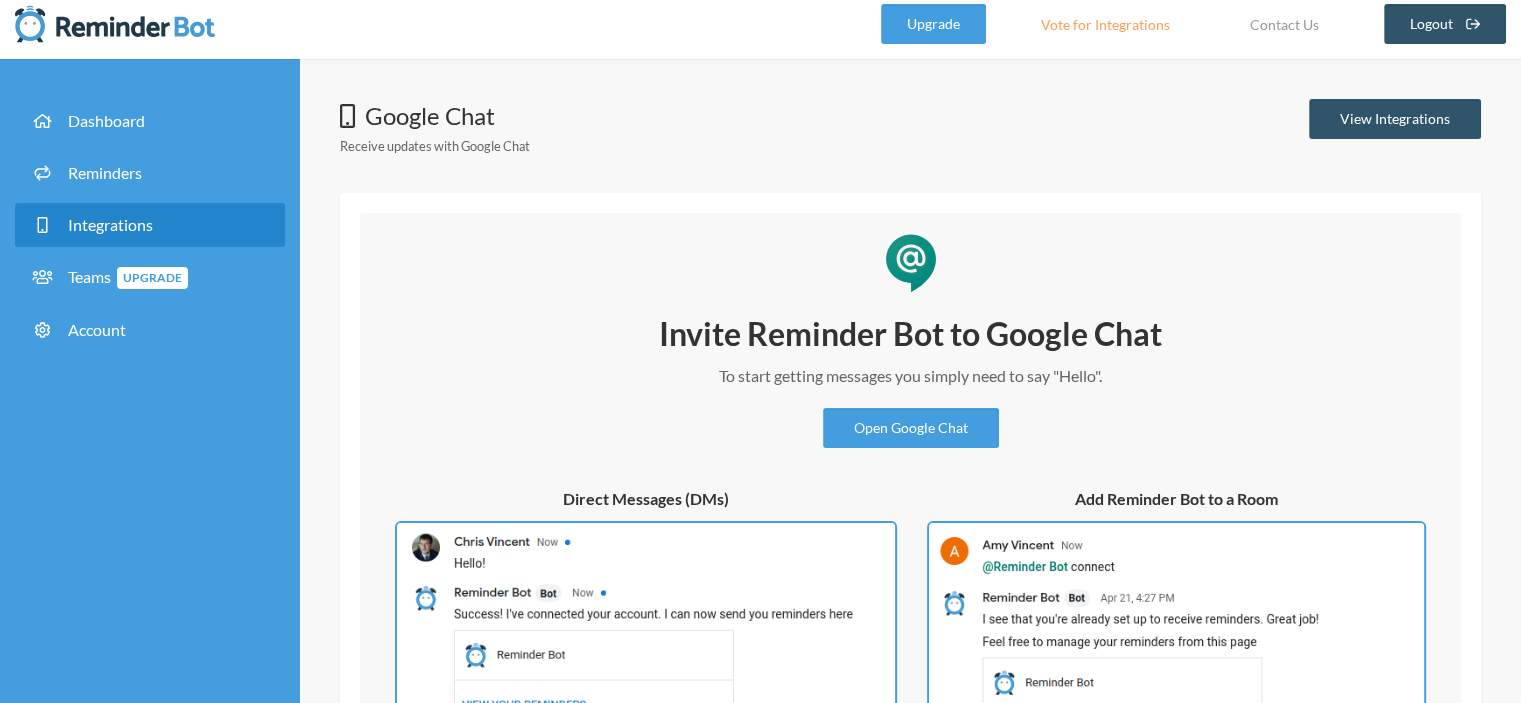 scroll, scrollTop: 0, scrollLeft: 0, axis: both 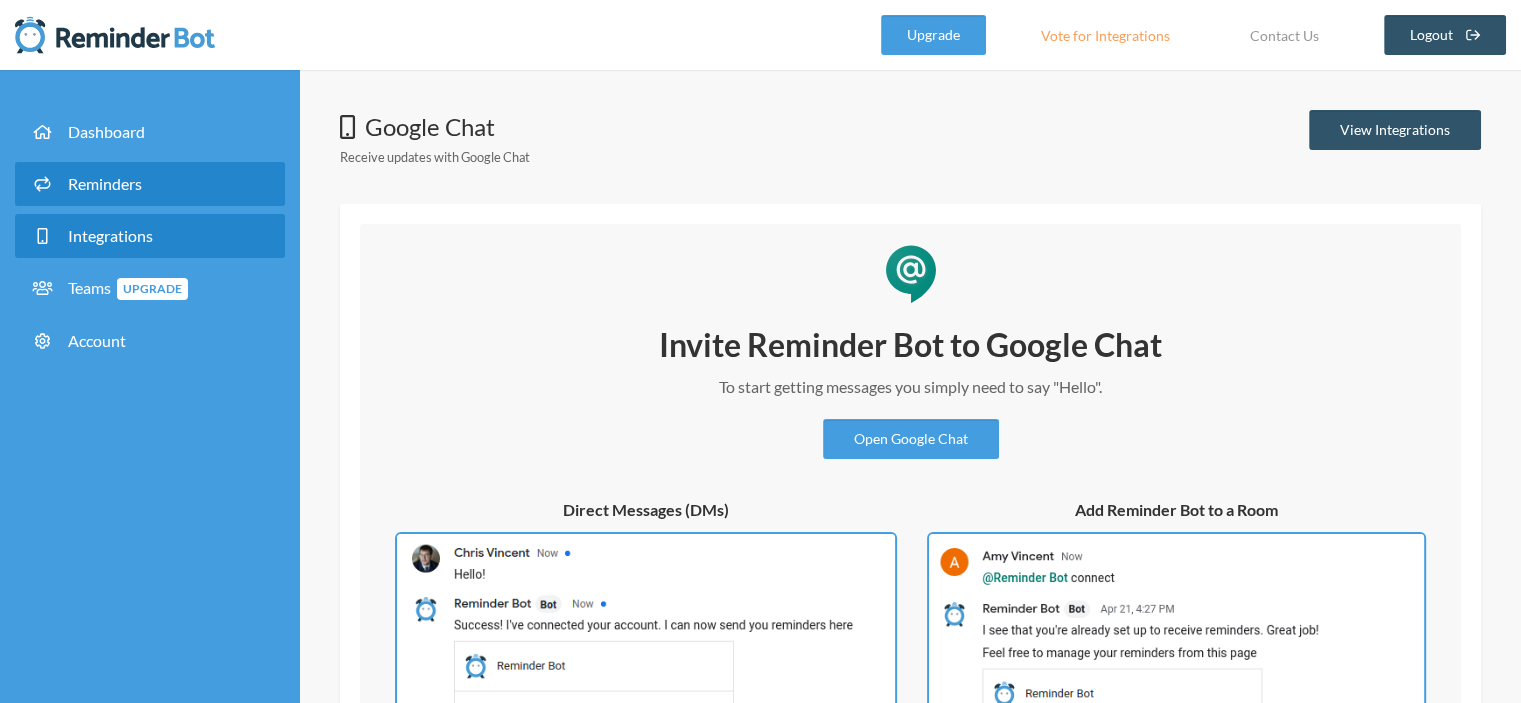 click on "Reminders" at bounding box center (150, 184) 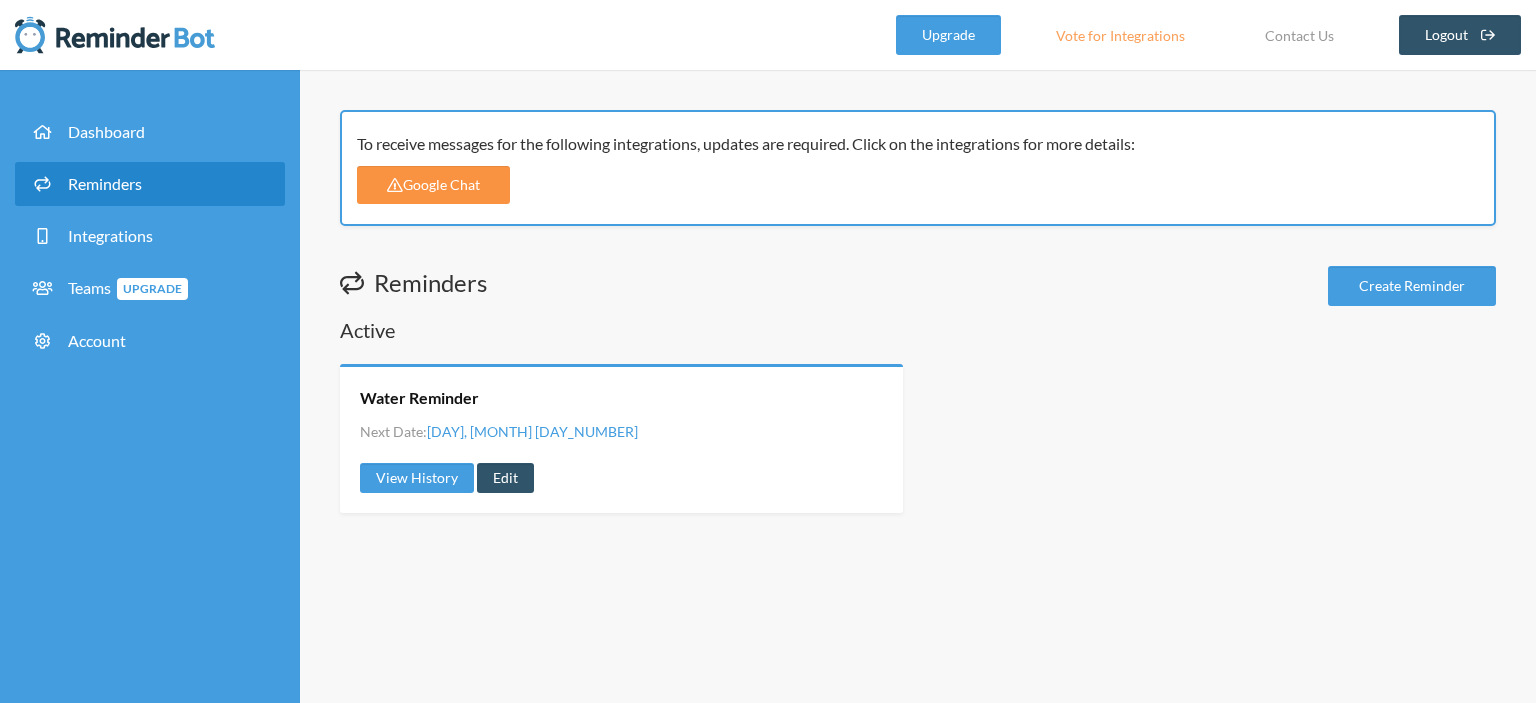 click on "Google Chat" at bounding box center [433, 185] 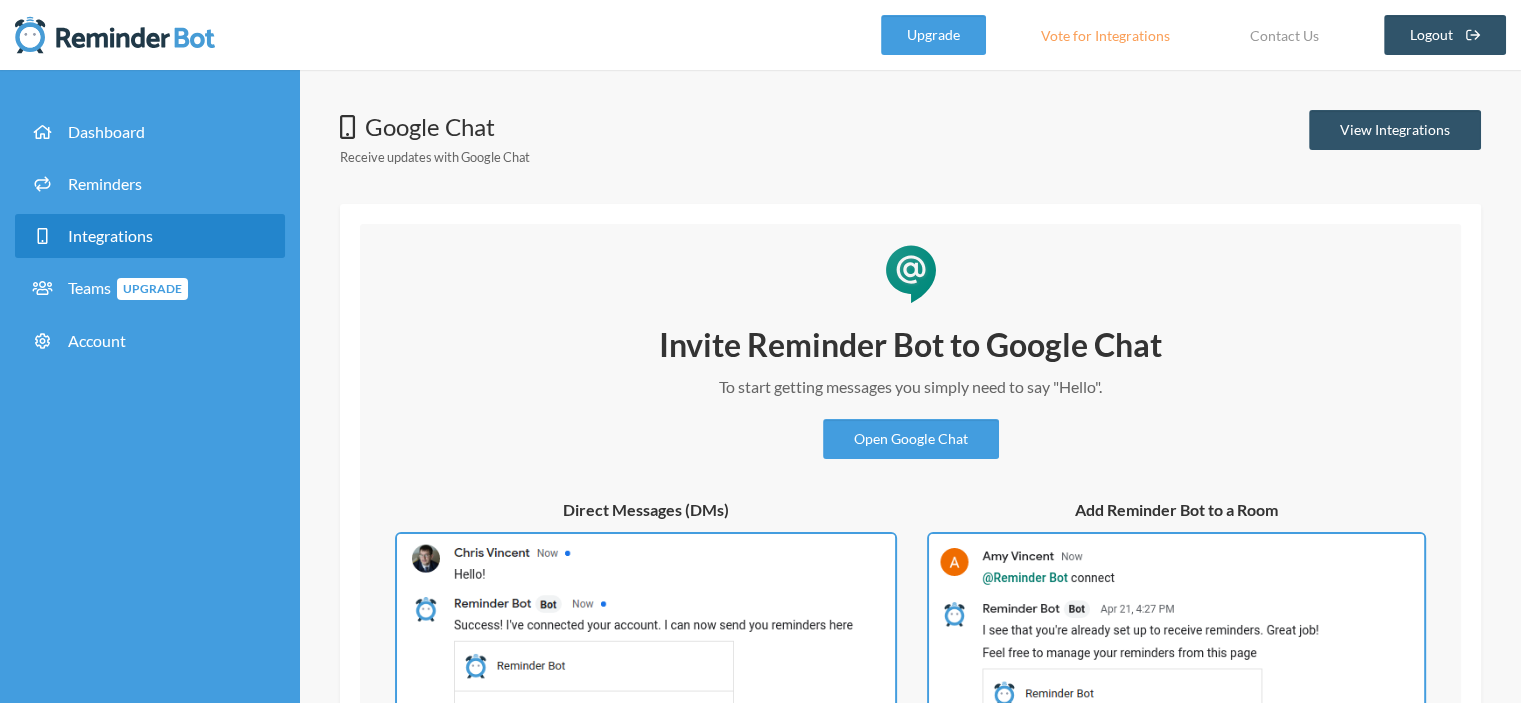 scroll, scrollTop: 290, scrollLeft: 0, axis: vertical 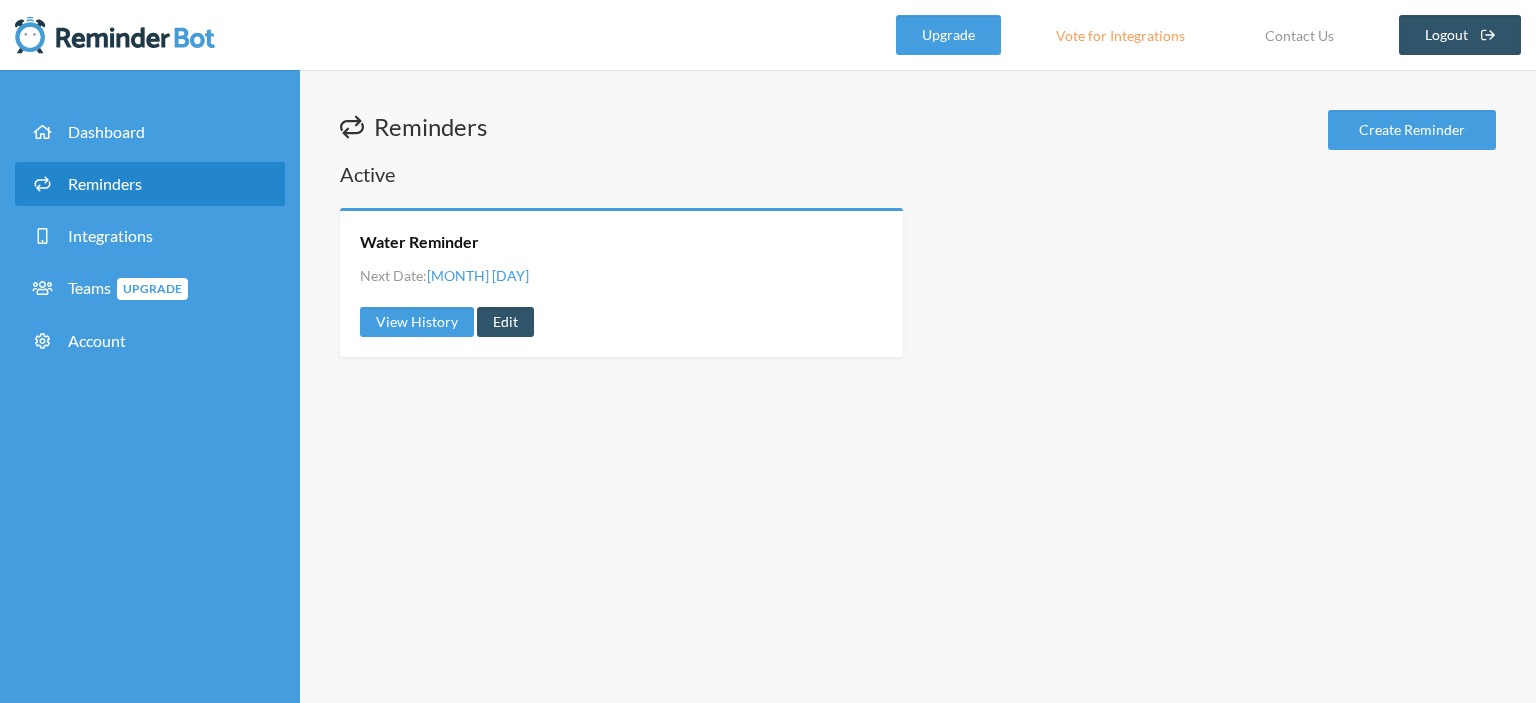 click on "Reminders" at bounding box center (105, 183) 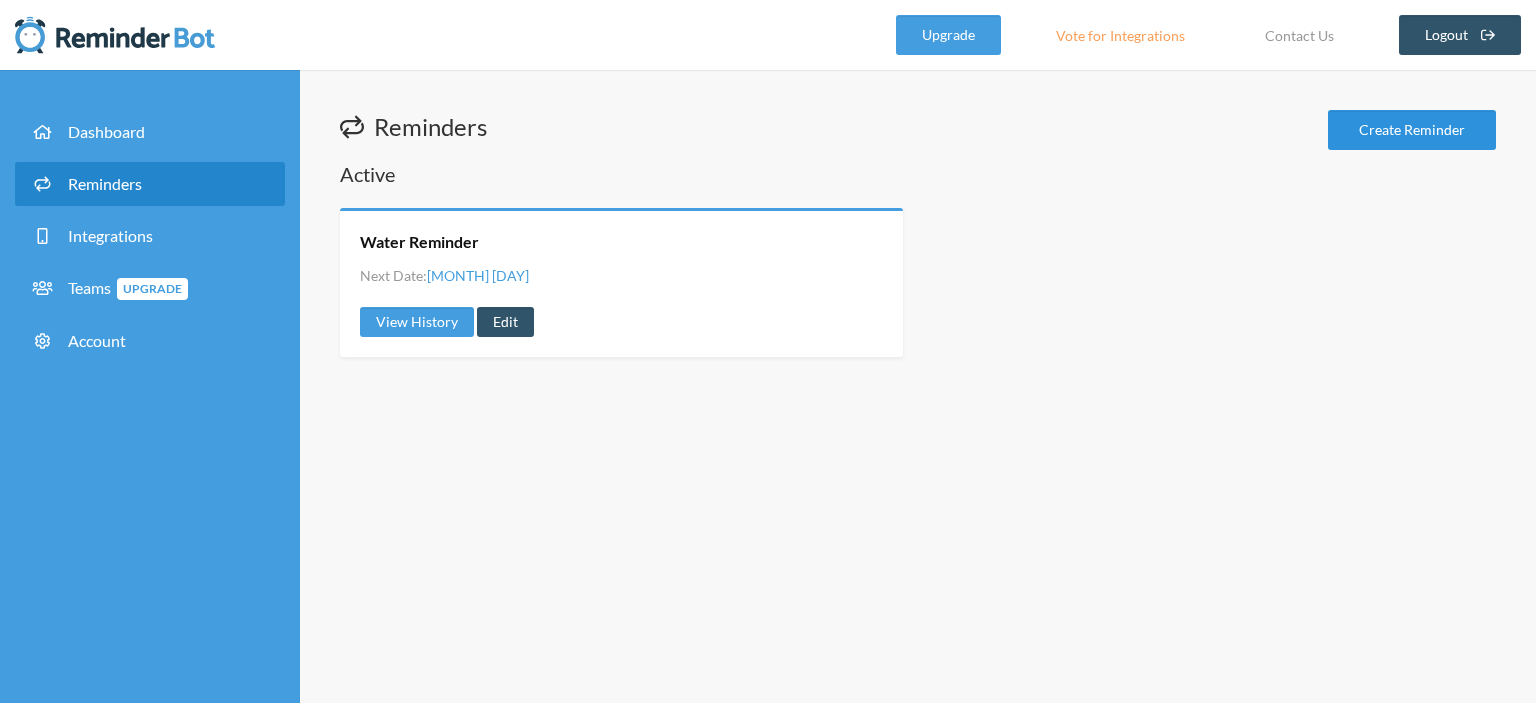 click on "Create Reminder" at bounding box center [1412, 130] 